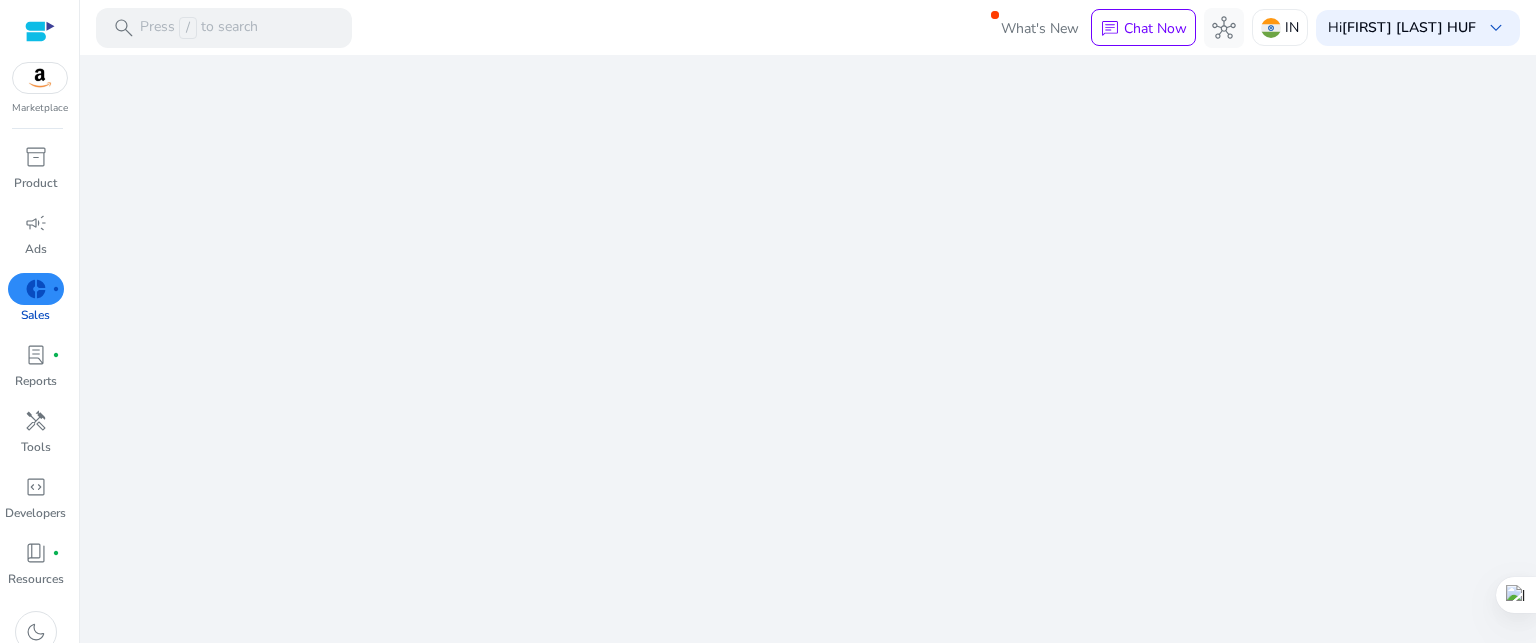 scroll, scrollTop: 0, scrollLeft: 0, axis: both 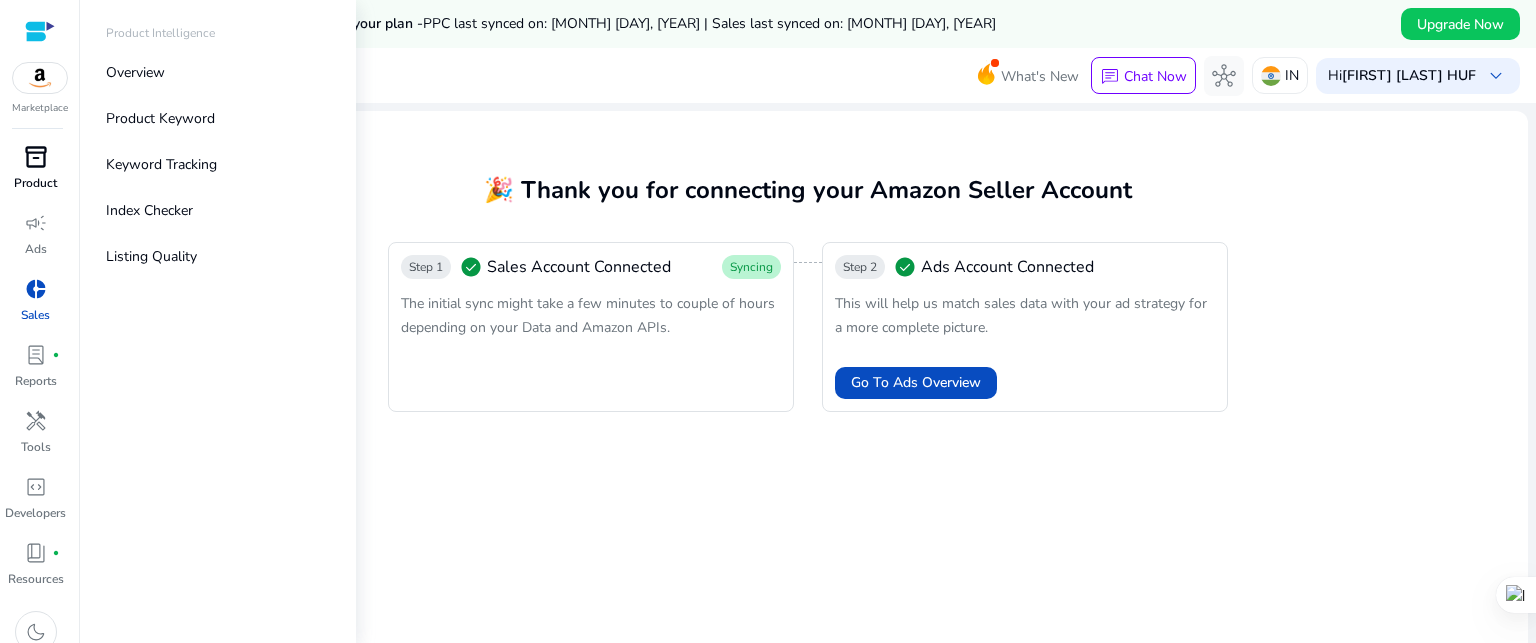 click on "inventory_2" at bounding box center (36, 157) 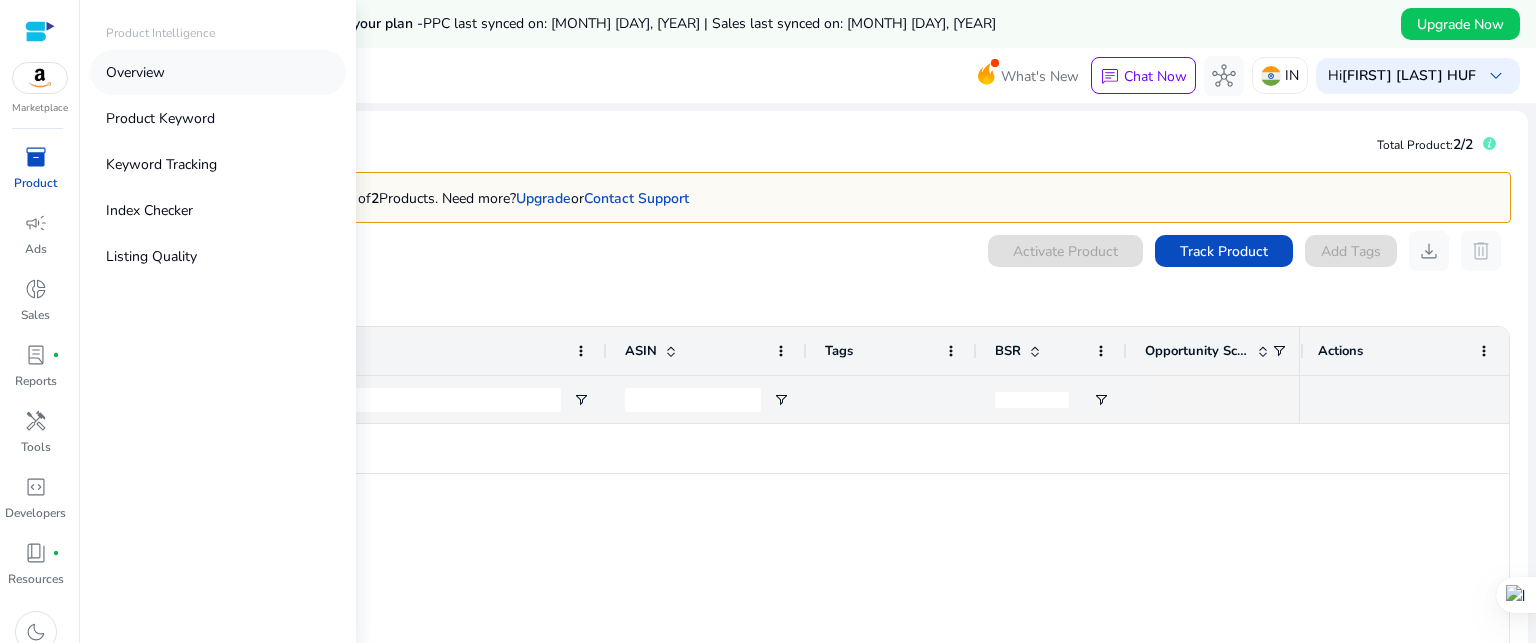 click on "Overview" at bounding box center (135, 72) 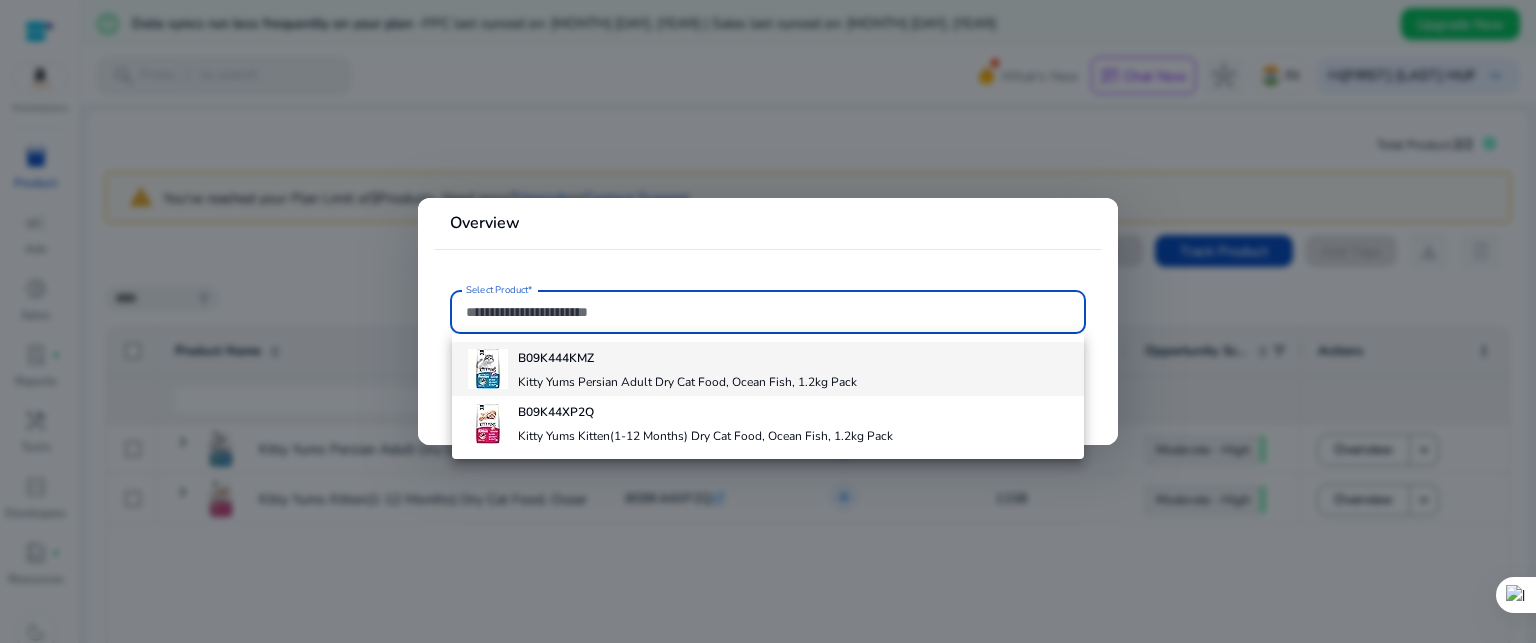 click on "Kitty Yums Persian Adult Dry Cat Food, Ocean Fish, 1.2kg Pack" at bounding box center [687, 382] 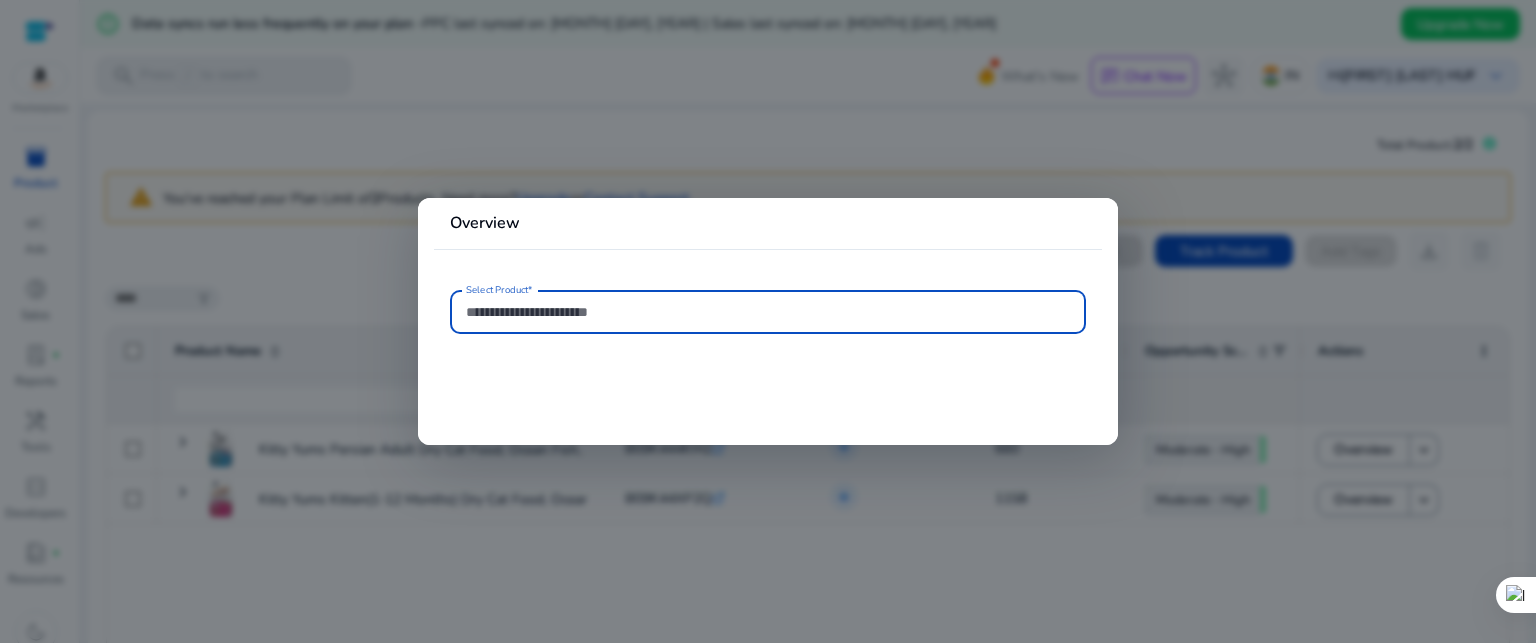 type on "**********" 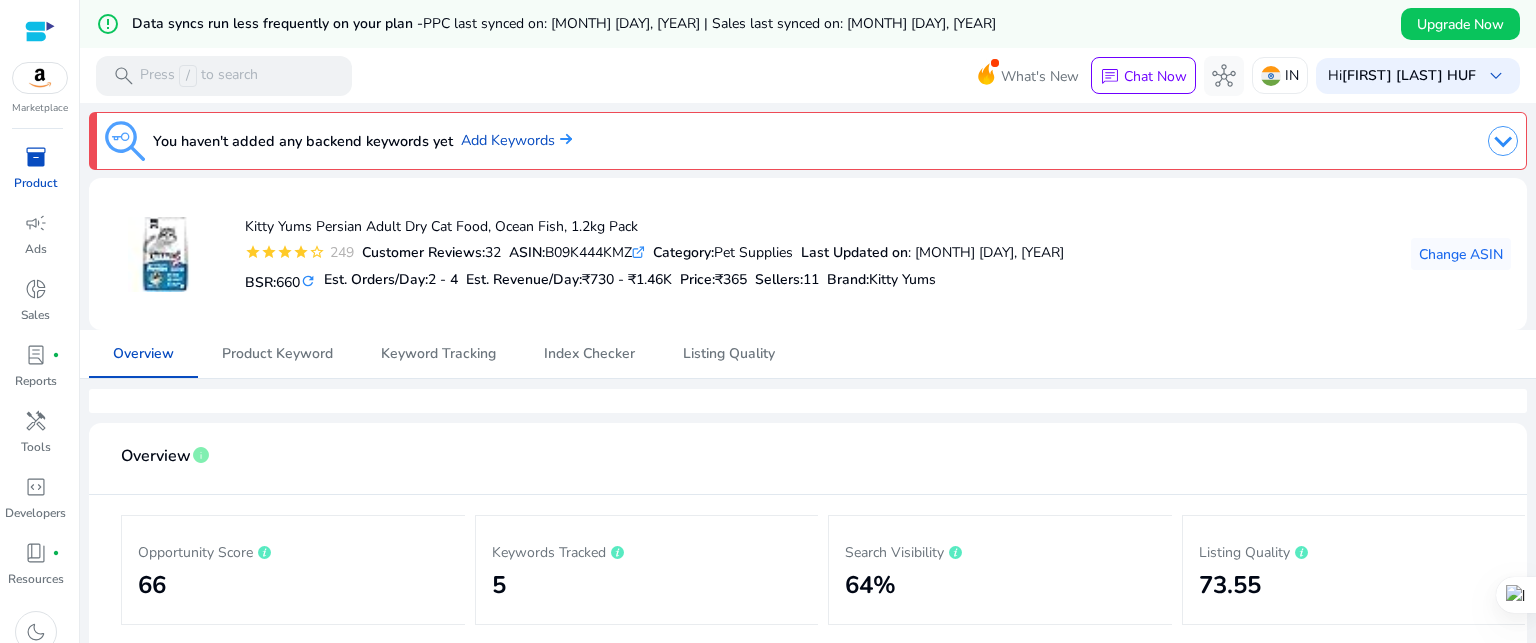 click 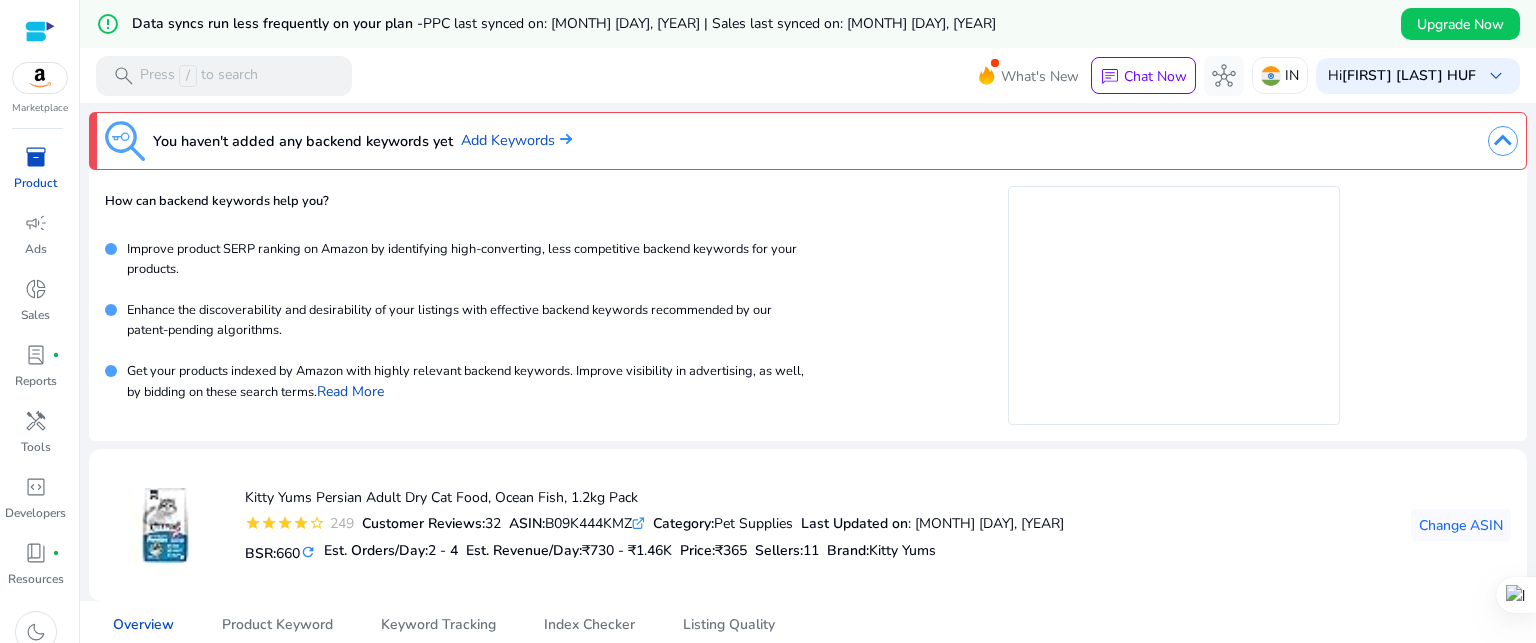 scroll, scrollTop: 0, scrollLeft: 0, axis: both 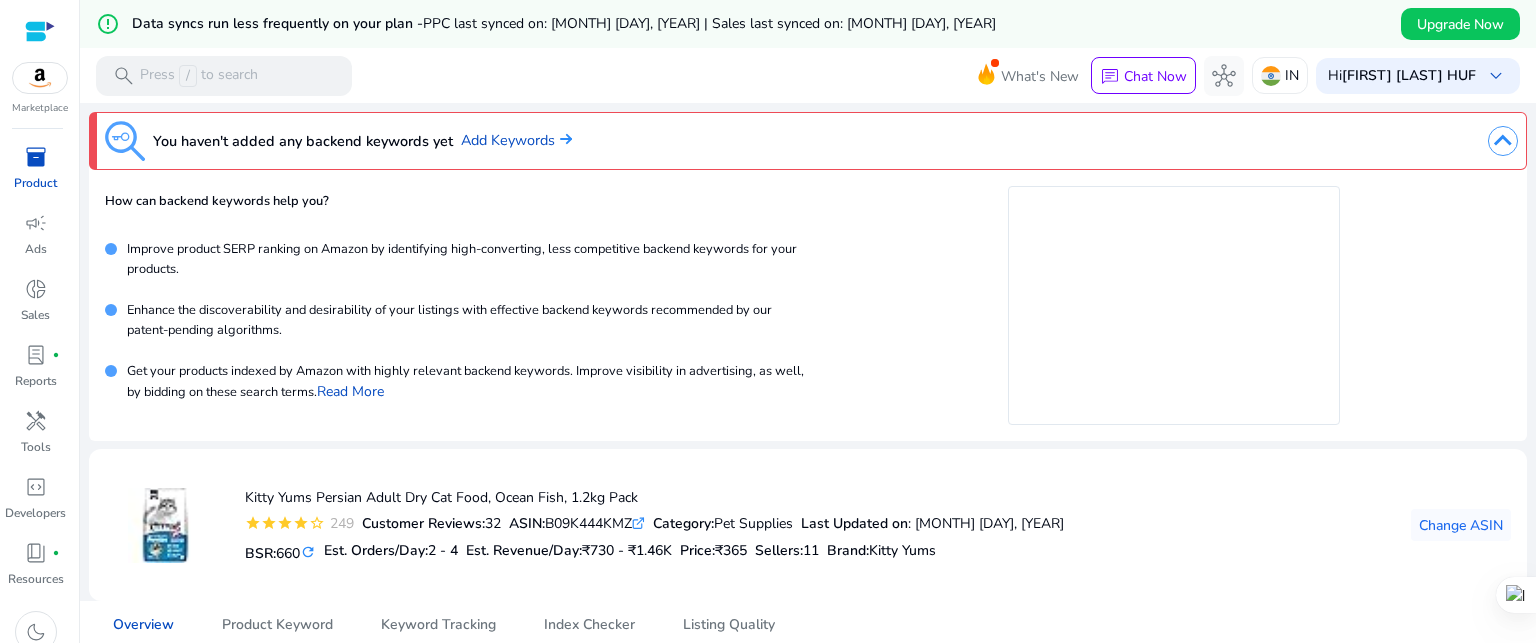 click on "search   Press  /  to search  What's New  chat  Chat Now  hub  IN  Hi  Sanjay Amesur HUF  keyboard_arrow_down" at bounding box center (808, 75) 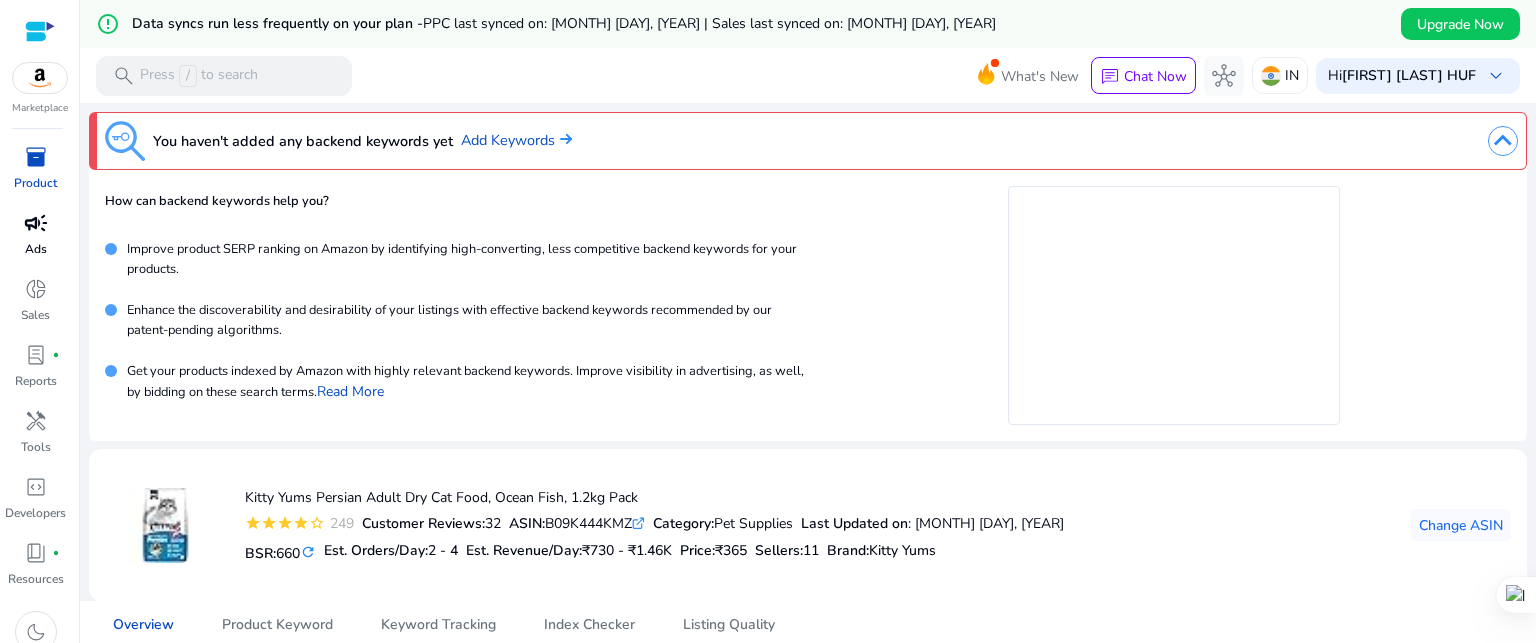 click on "campaign" at bounding box center [36, 223] 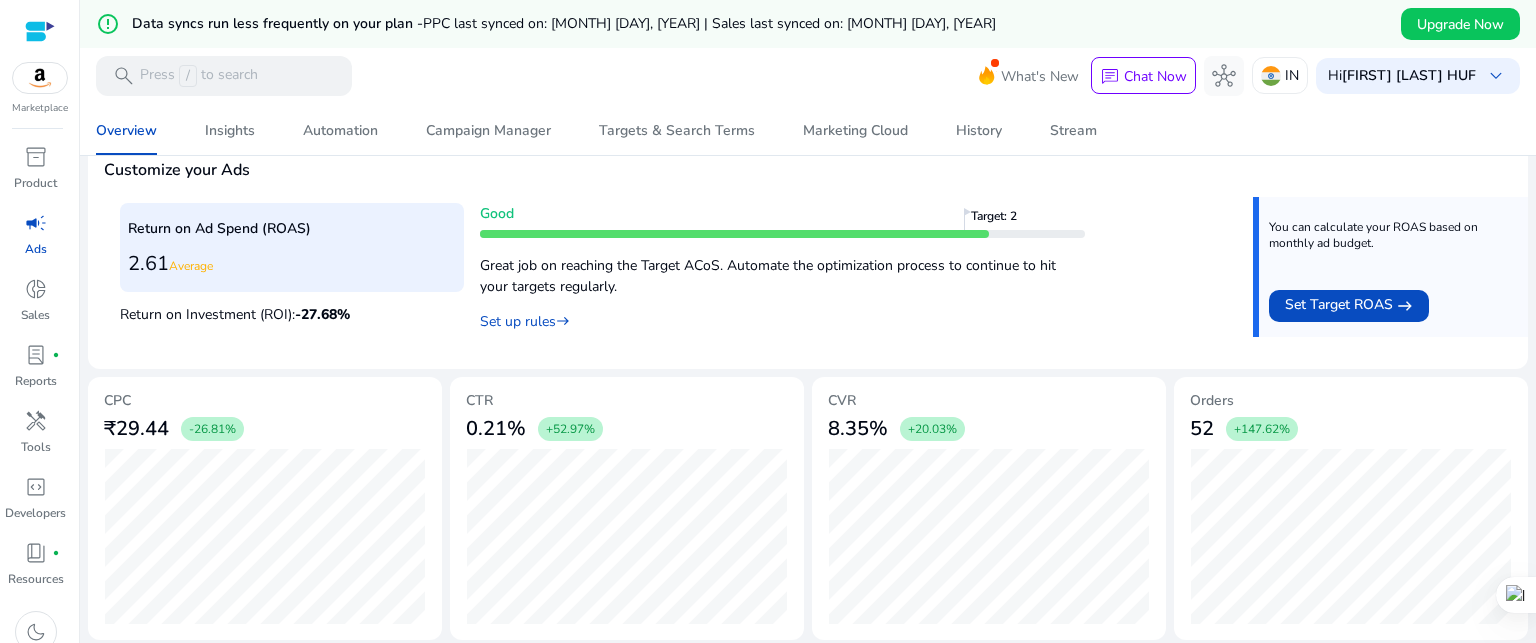 scroll, scrollTop: 804, scrollLeft: 0, axis: vertical 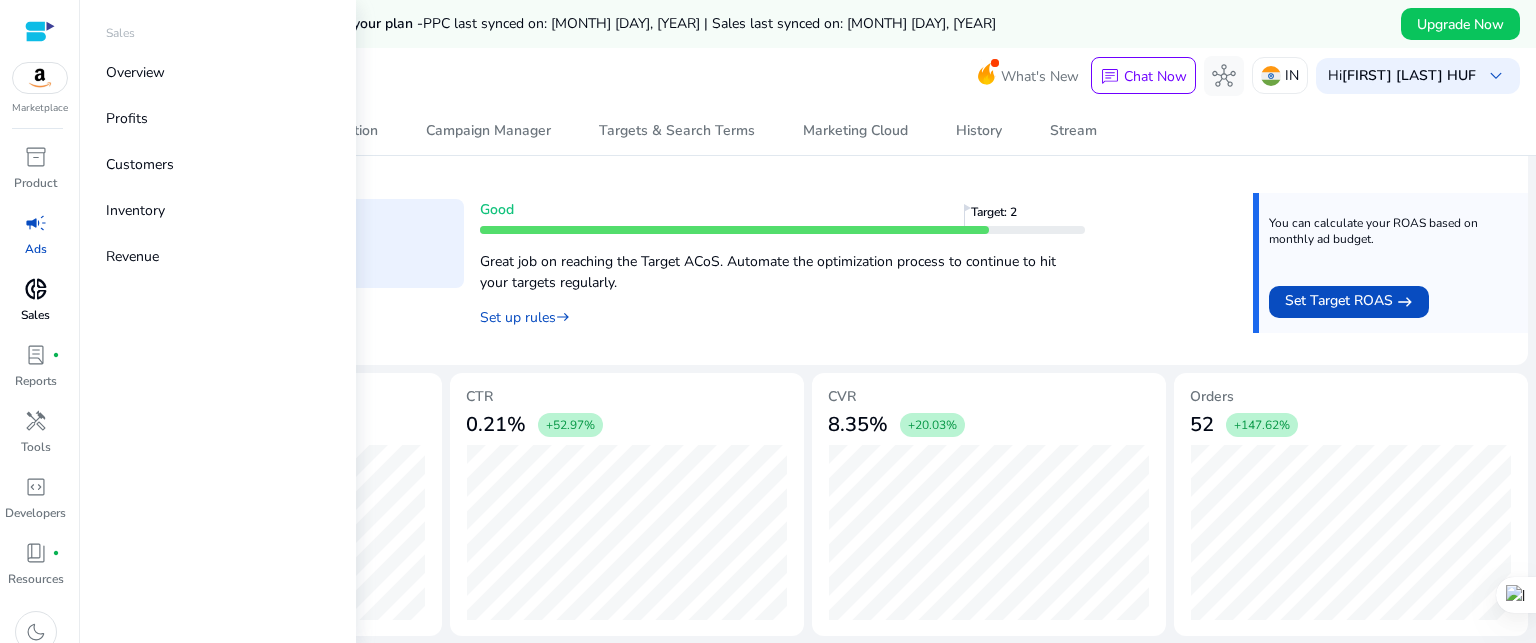 click on "donut_small" at bounding box center (36, 289) 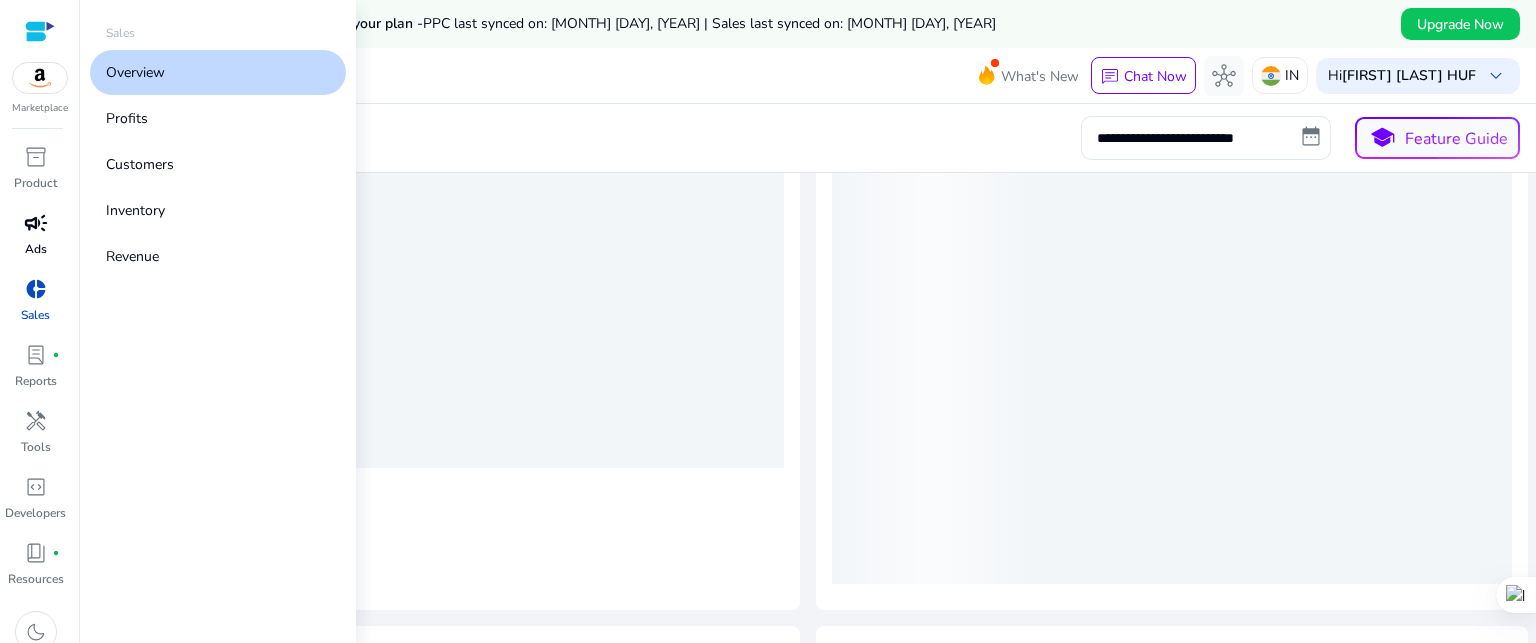 scroll, scrollTop: 0, scrollLeft: 0, axis: both 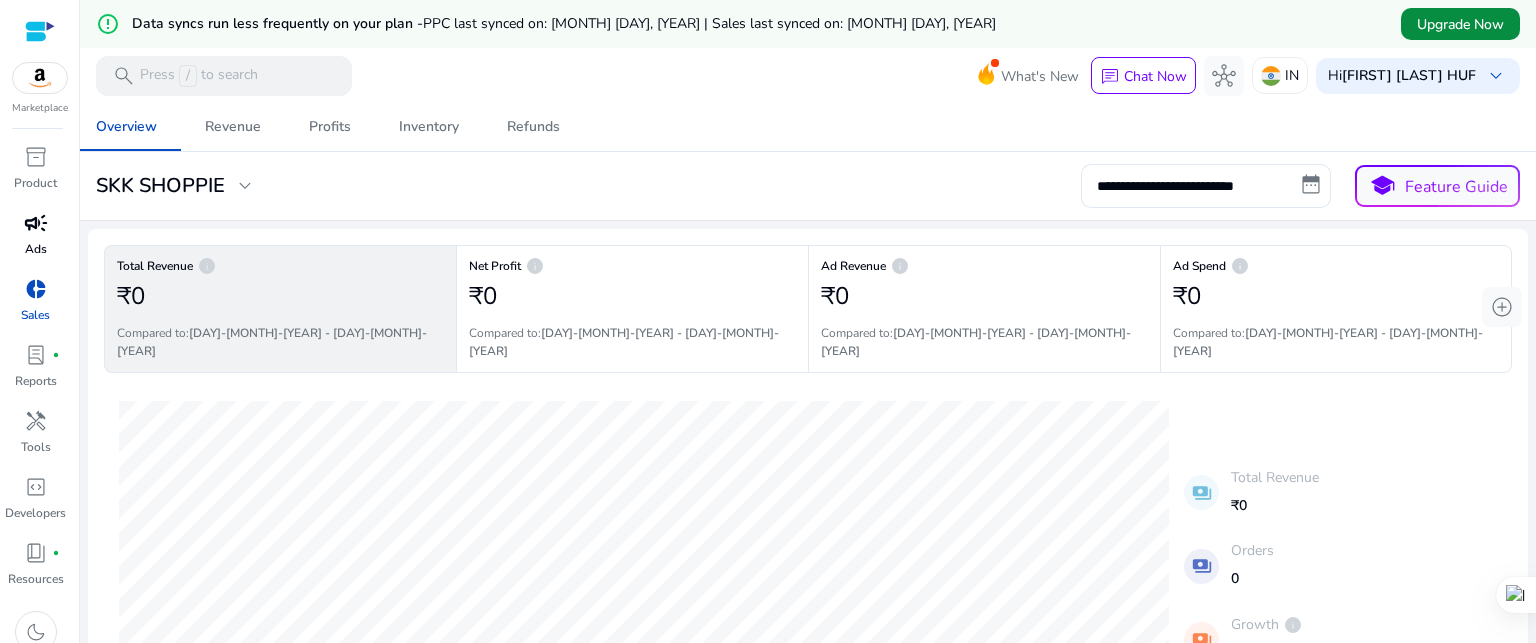 click on "Upgrade Now" at bounding box center (1460, 24) 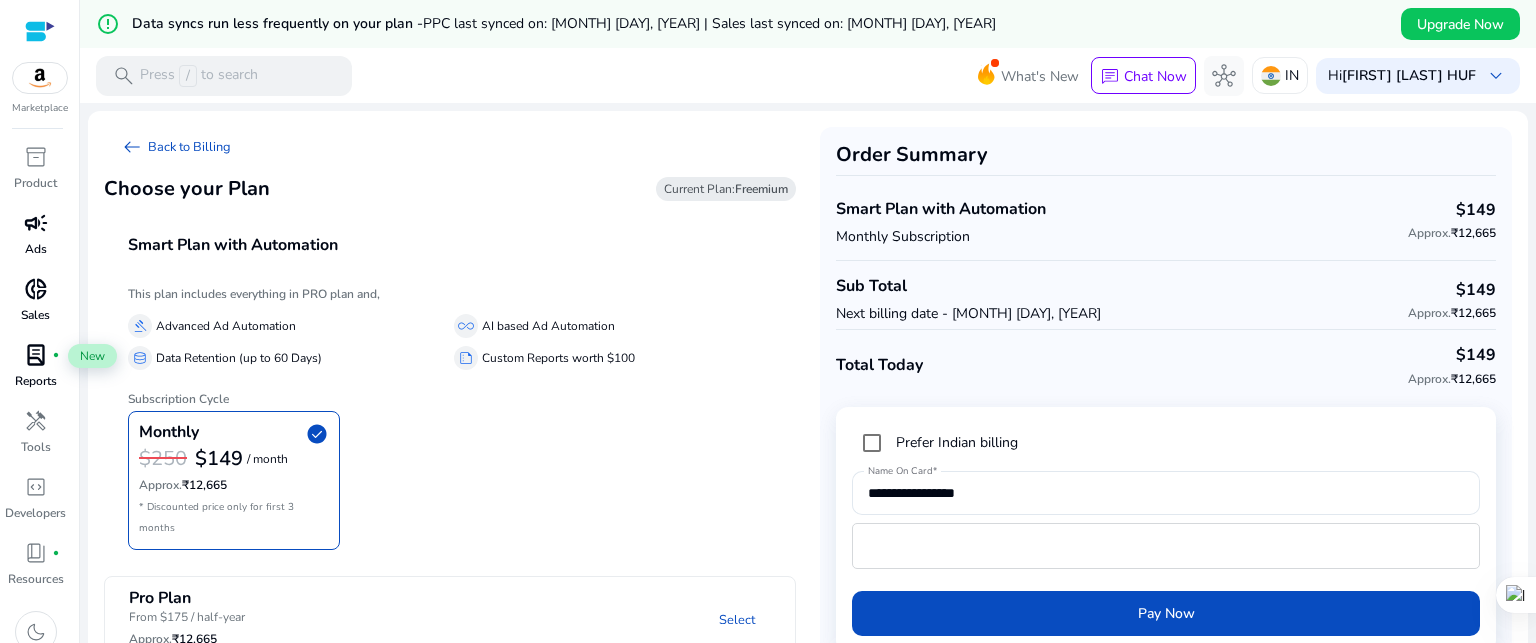 click on "lab_profile" at bounding box center [36, 355] 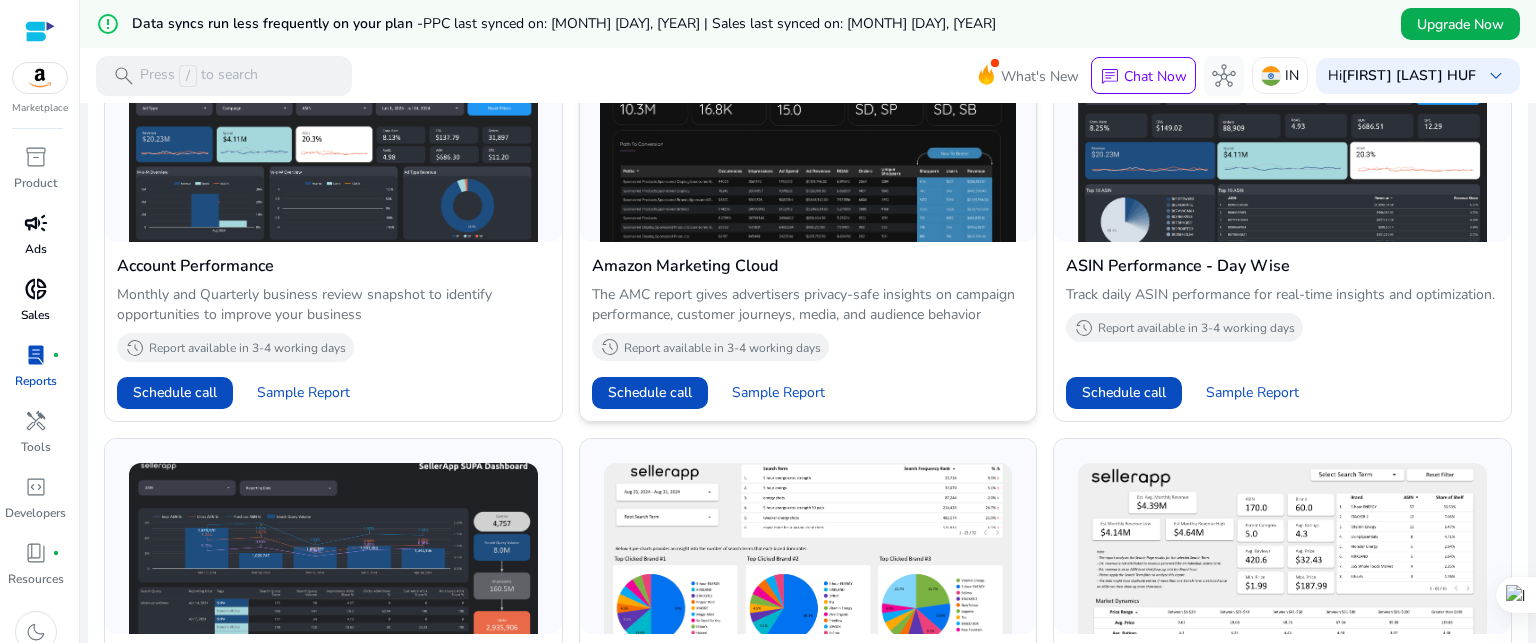 scroll, scrollTop: 600, scrollLeft: 0, axis: vertical 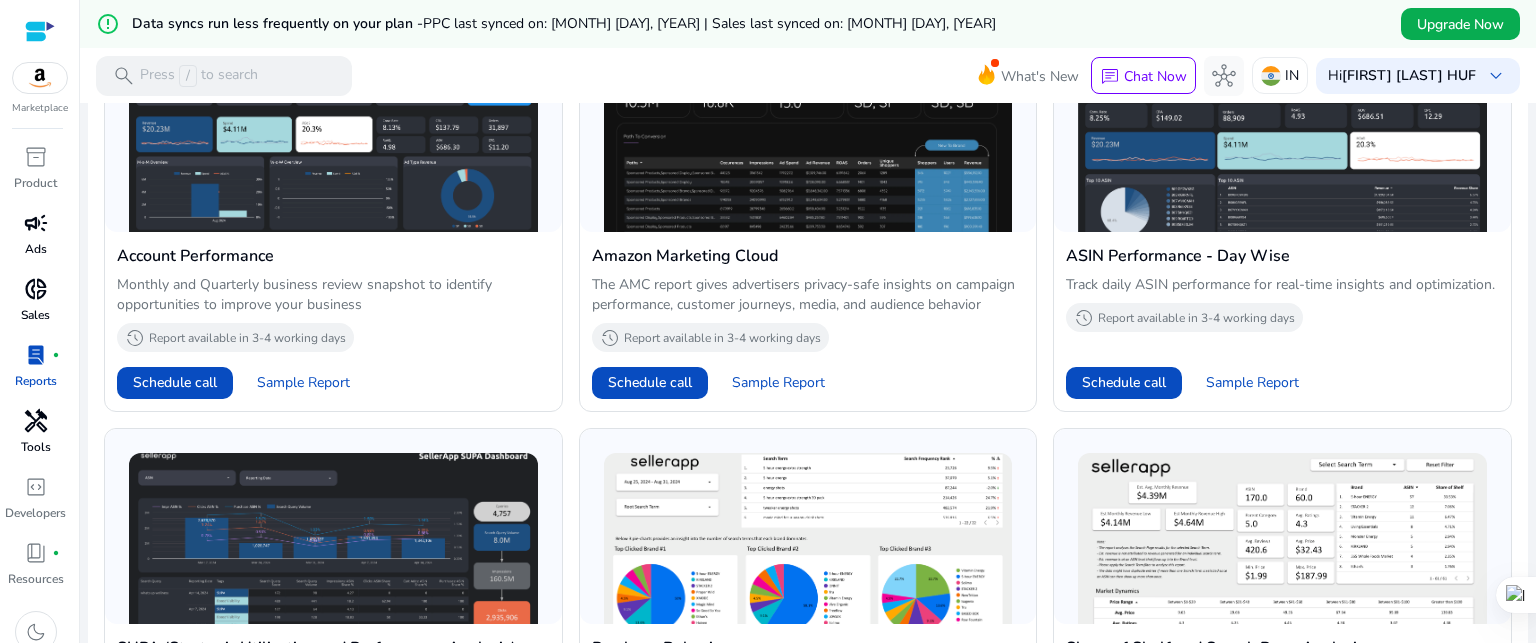 click on "handyman" at bounding box center [36, 421] 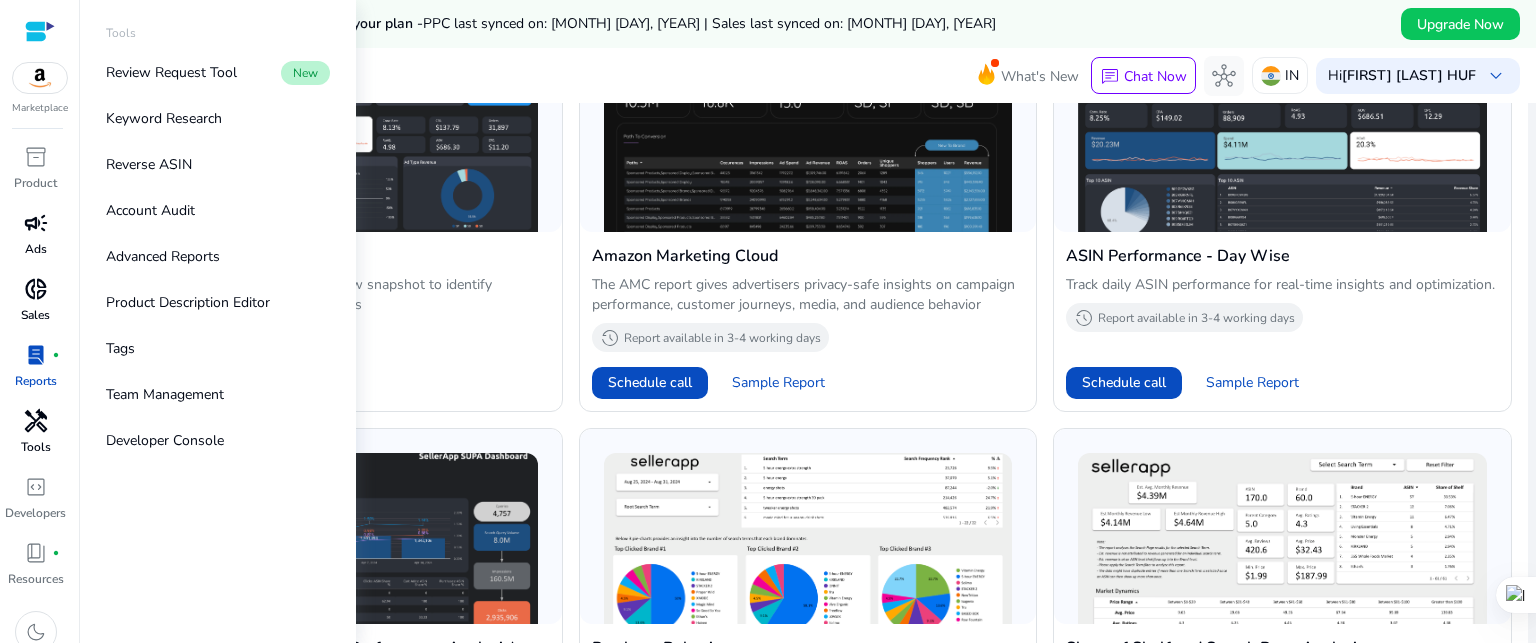 scroll, scrollTop: 0, scrollLeft: 0, axis: both 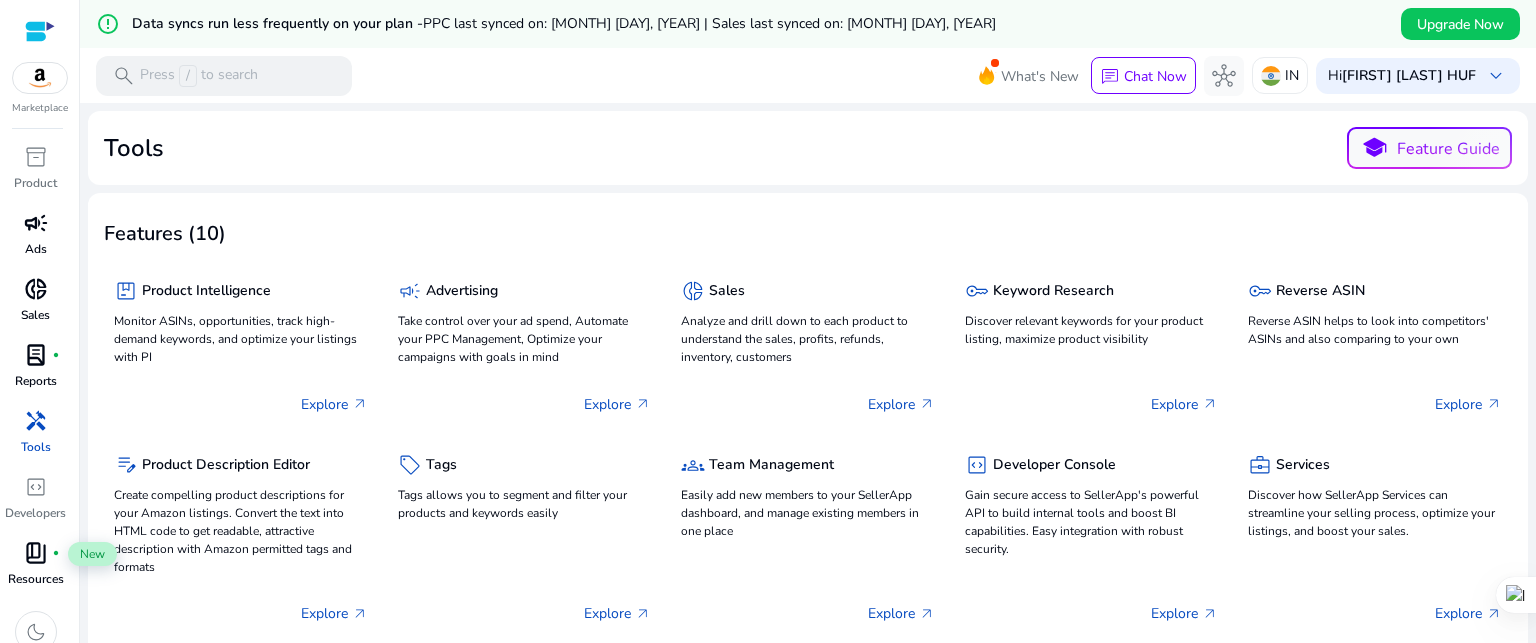 click on "book_4" at bounding box center [36, 553] 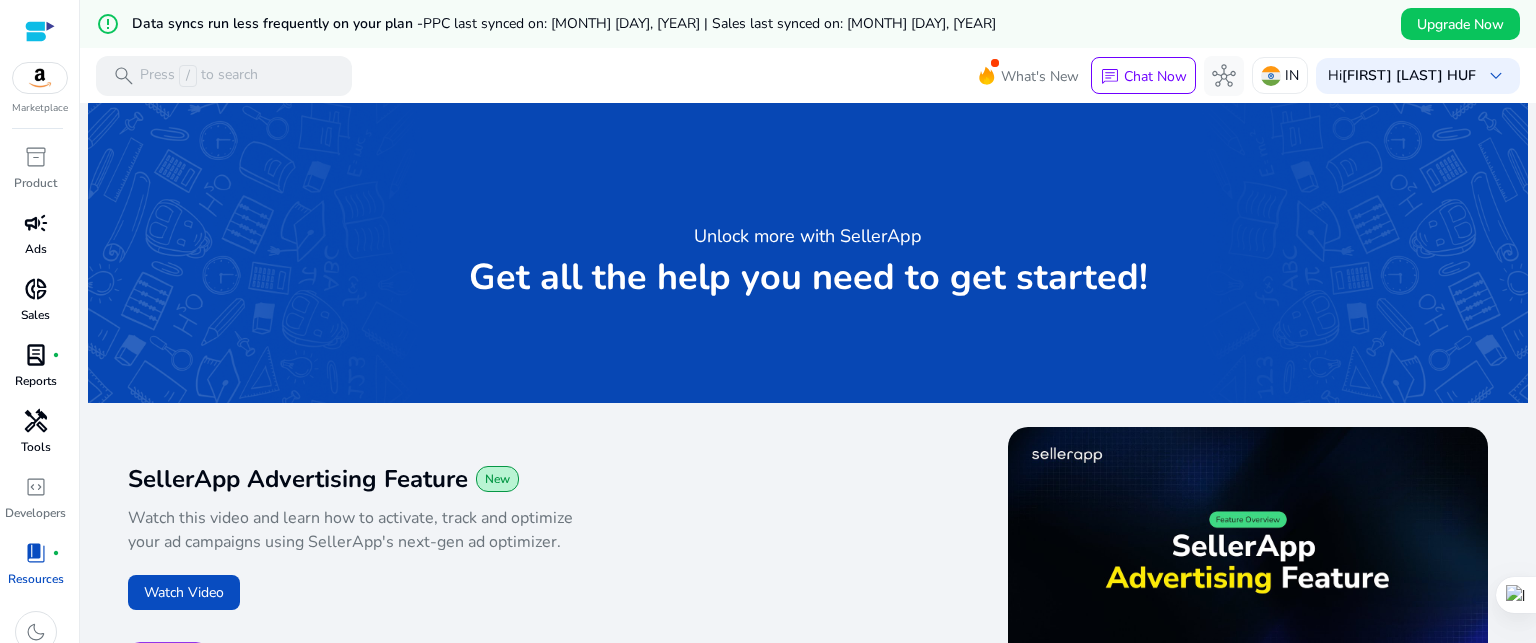 click at bounding box center [40, 78] 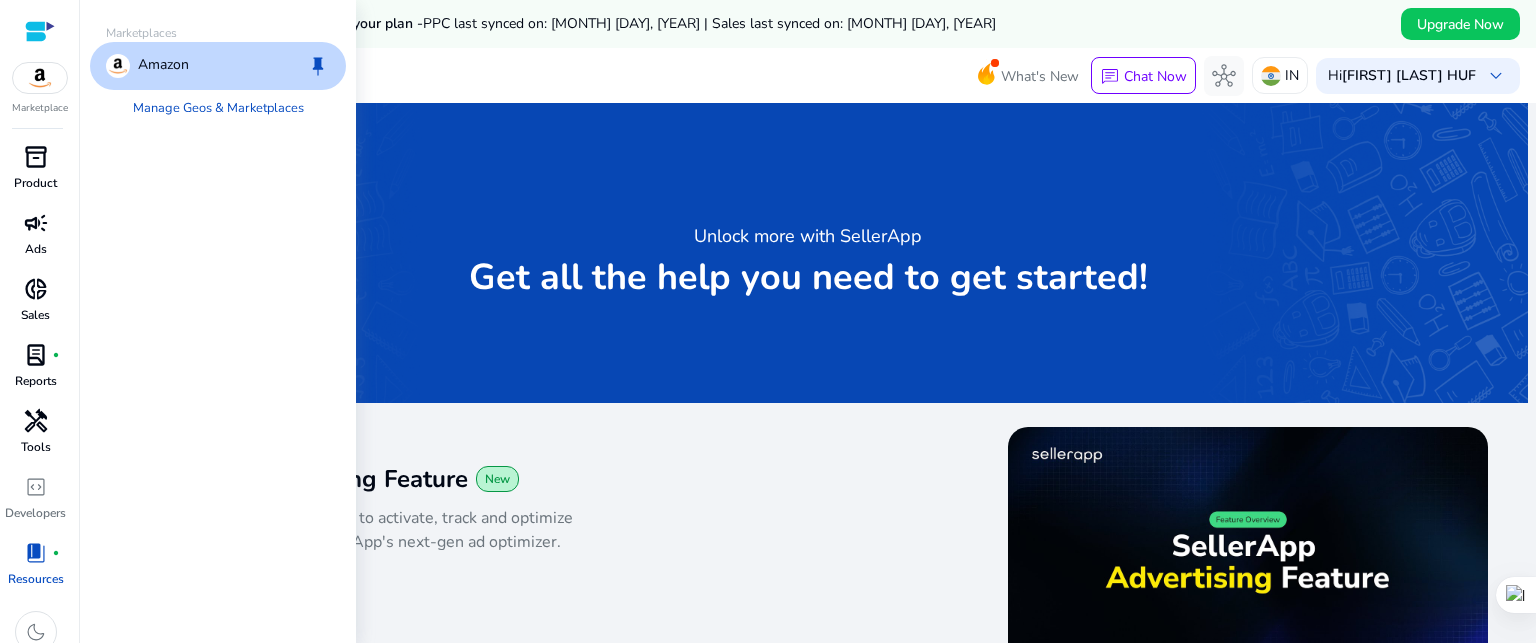 click on "inventory_2" at bounding box center (36, 157) 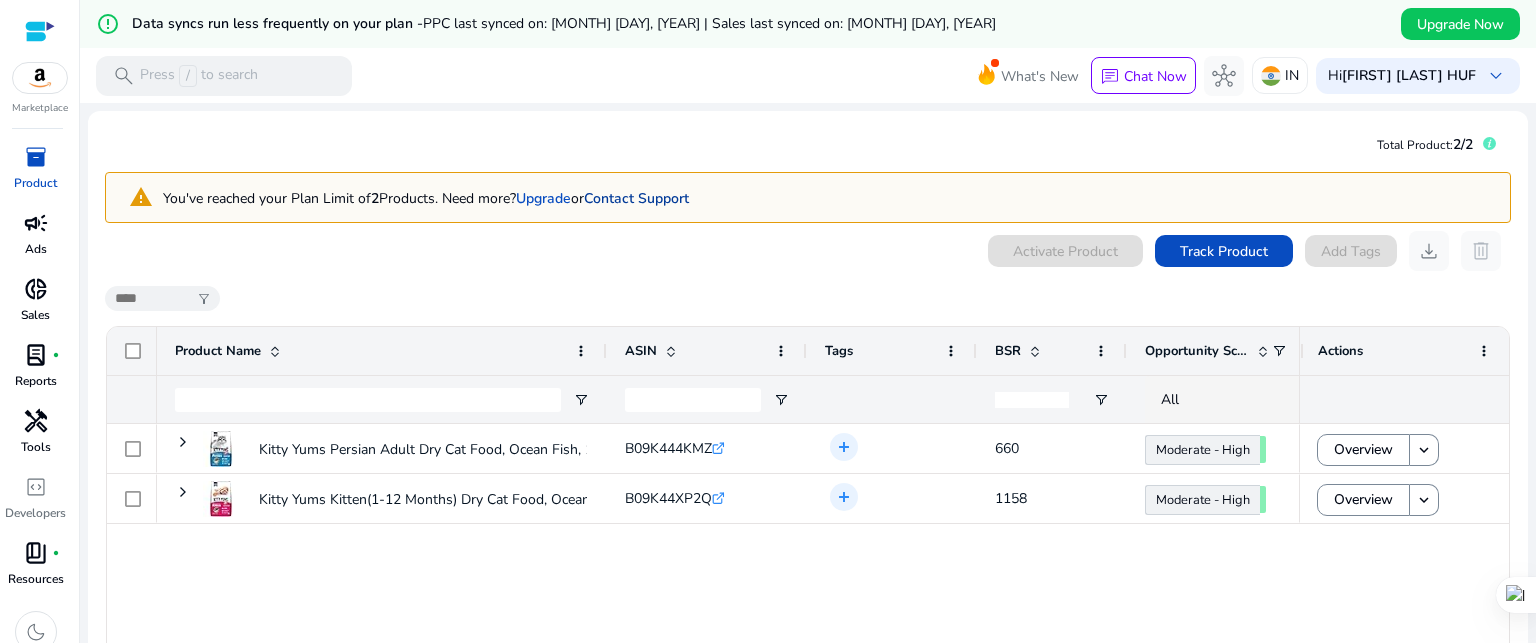 click on "Contact Support" 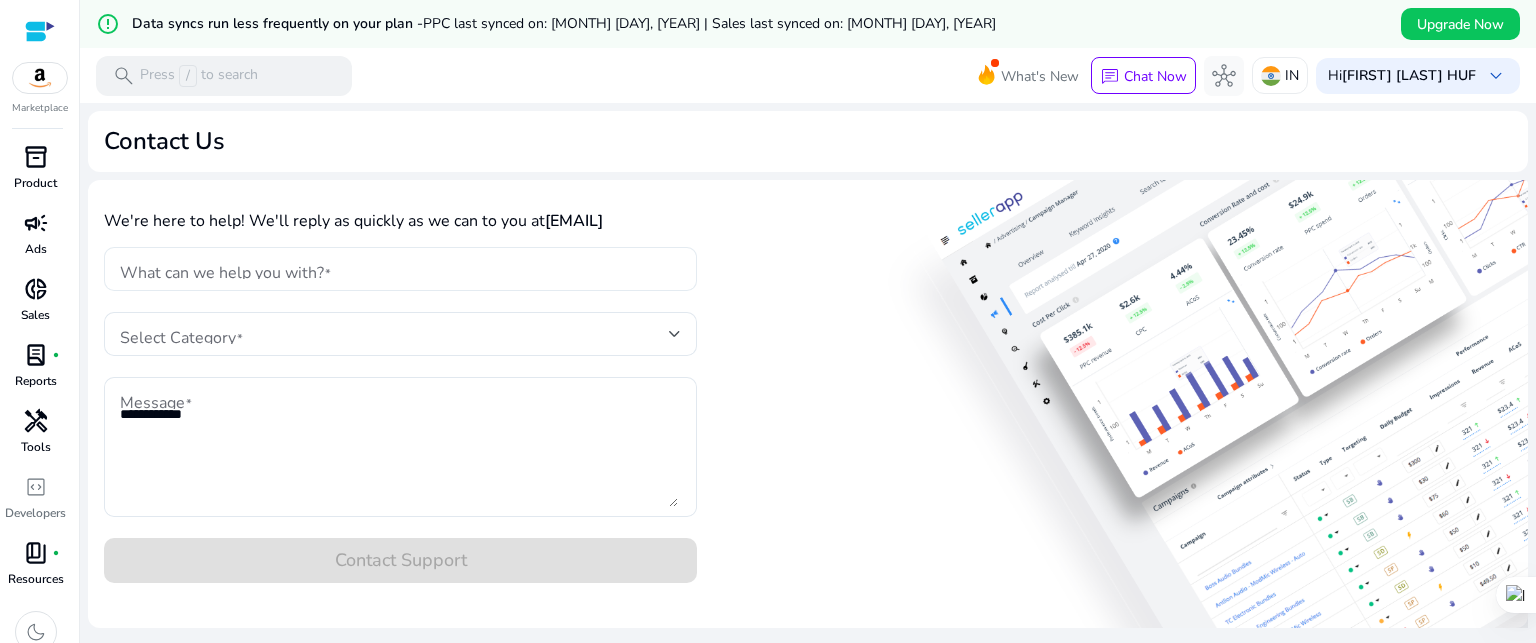 click on "What can we help you with?" at bounding box center (400, 269) 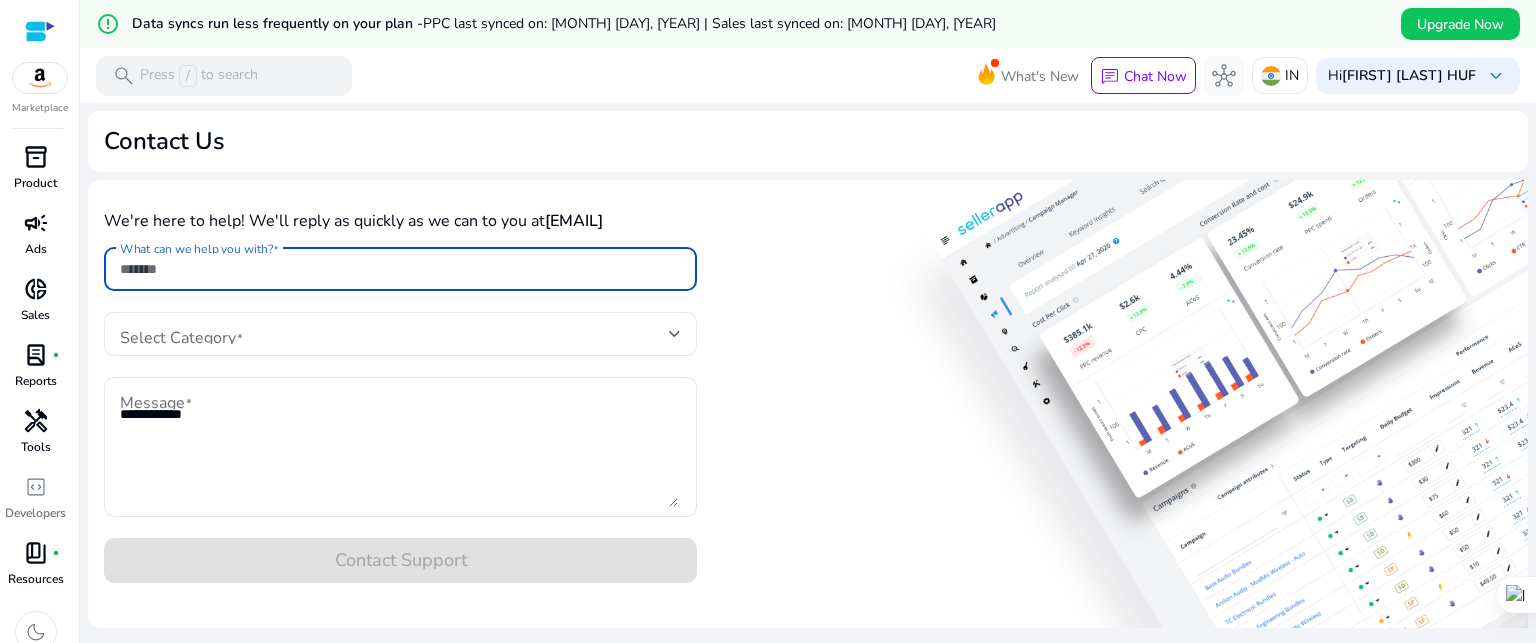 click on "We're here to help! We'll reply as quickly as we can to you at   skkpetfoods@gmail.com What can we help you with? Select Category Message               Contact Support" 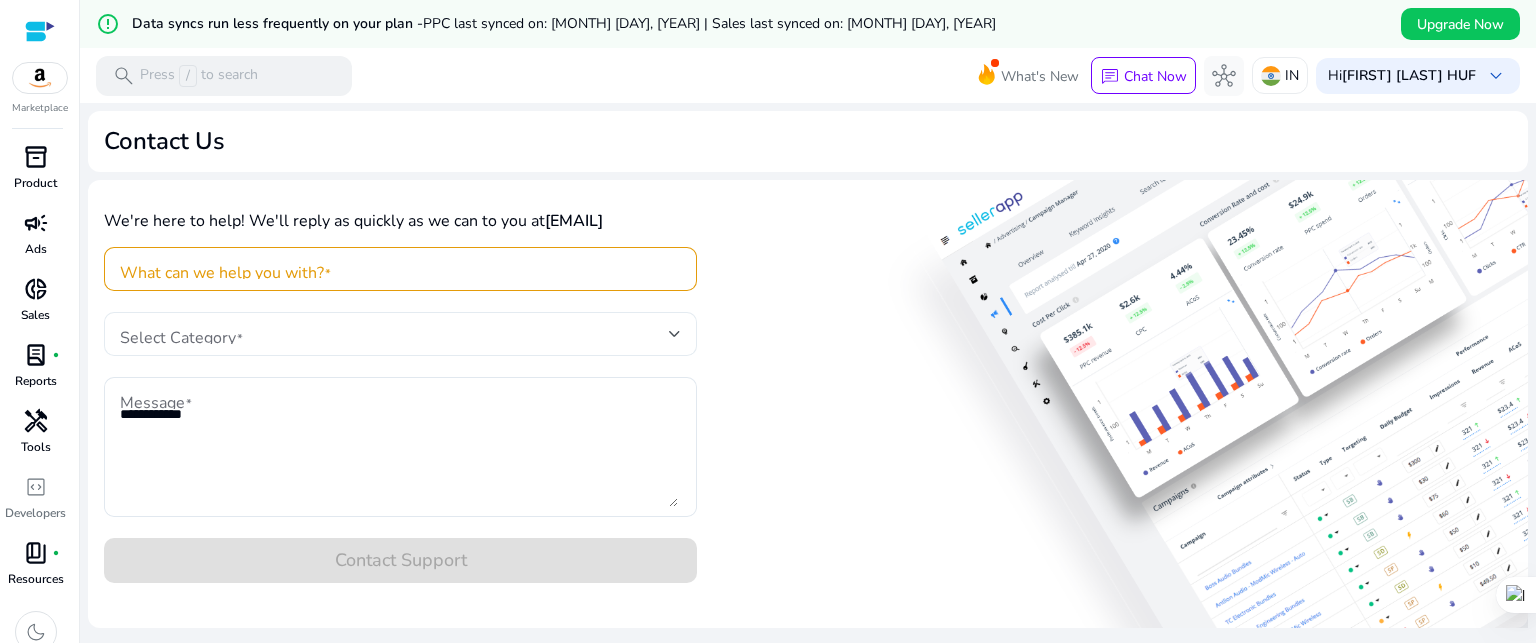 click 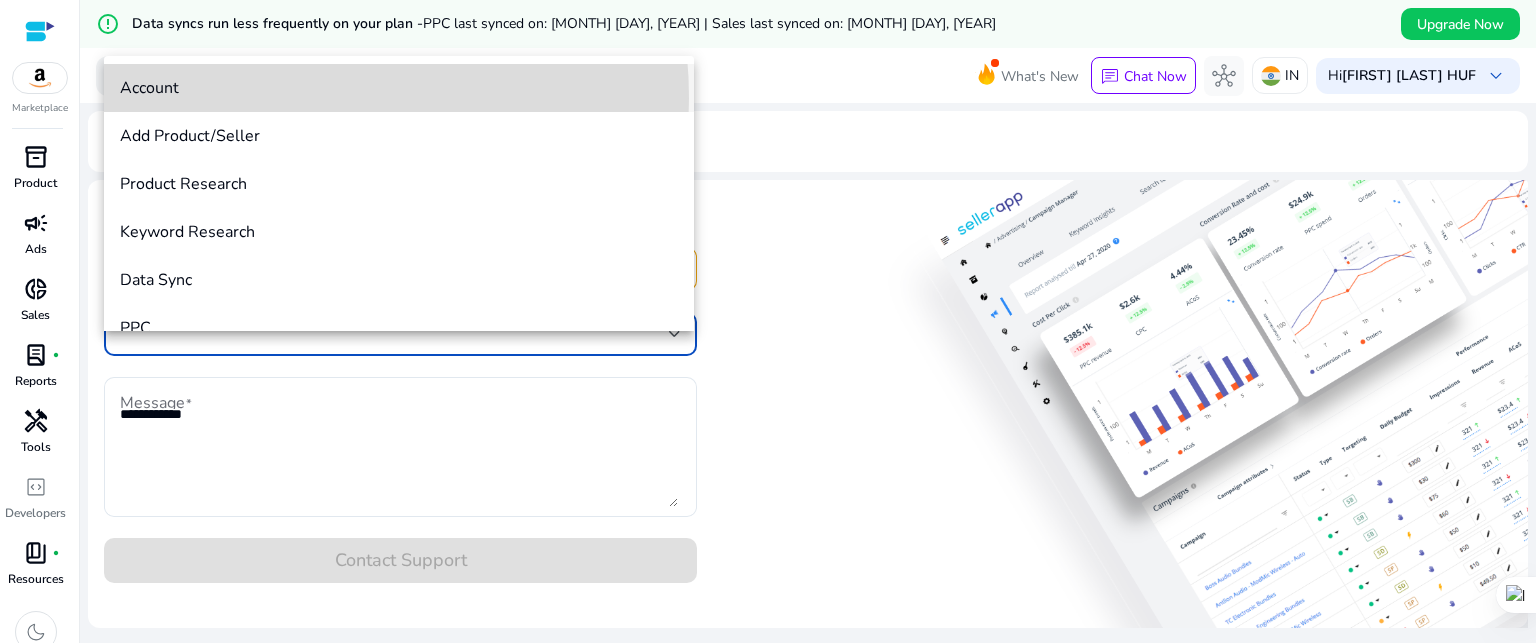click on "Account" at bounding box center [399, 88] 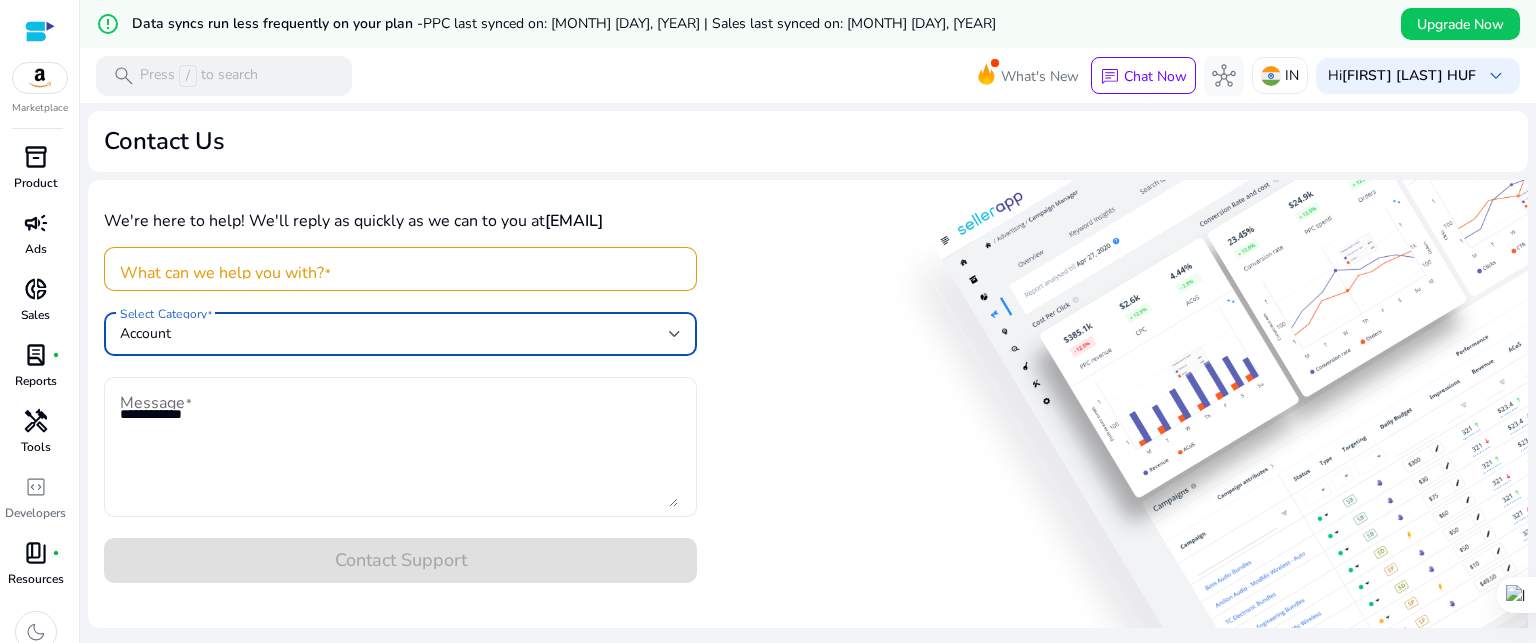 scroll, scrollTop: 48, scrollLeft: 0, axis: vertical 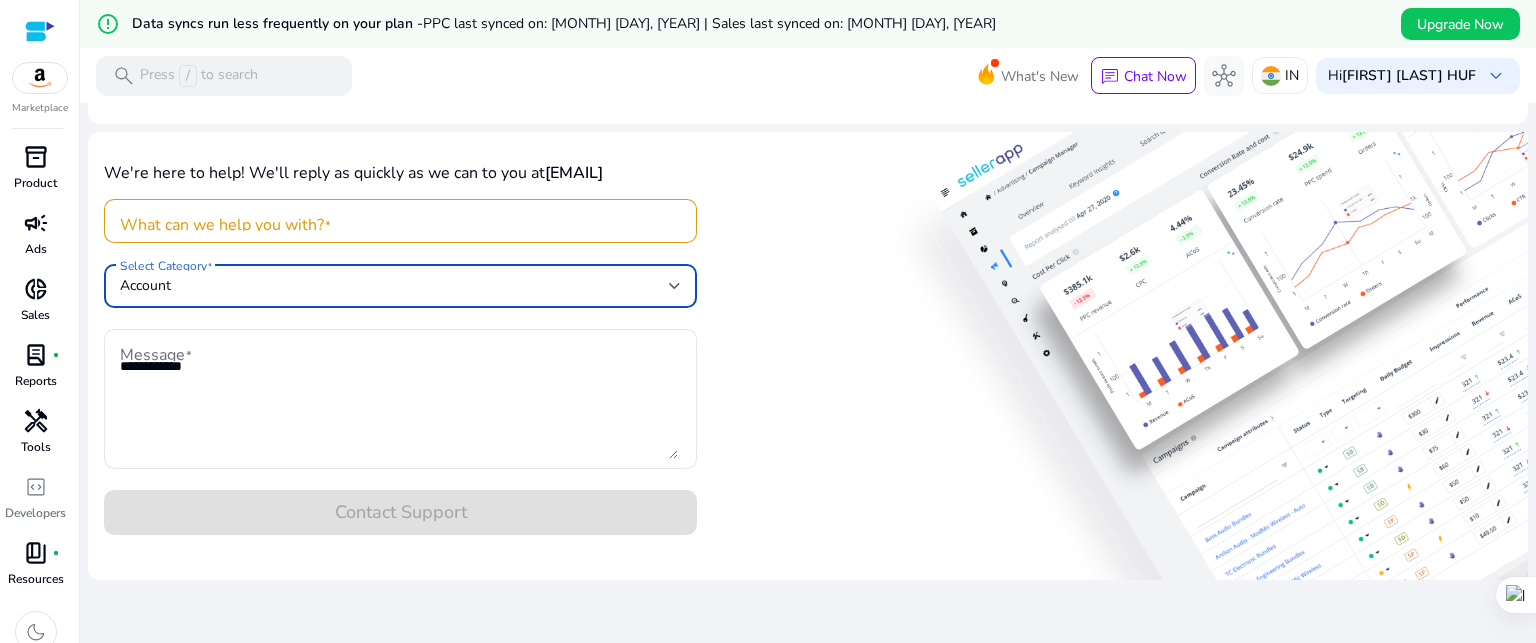 click at bounding box center [40, 31] 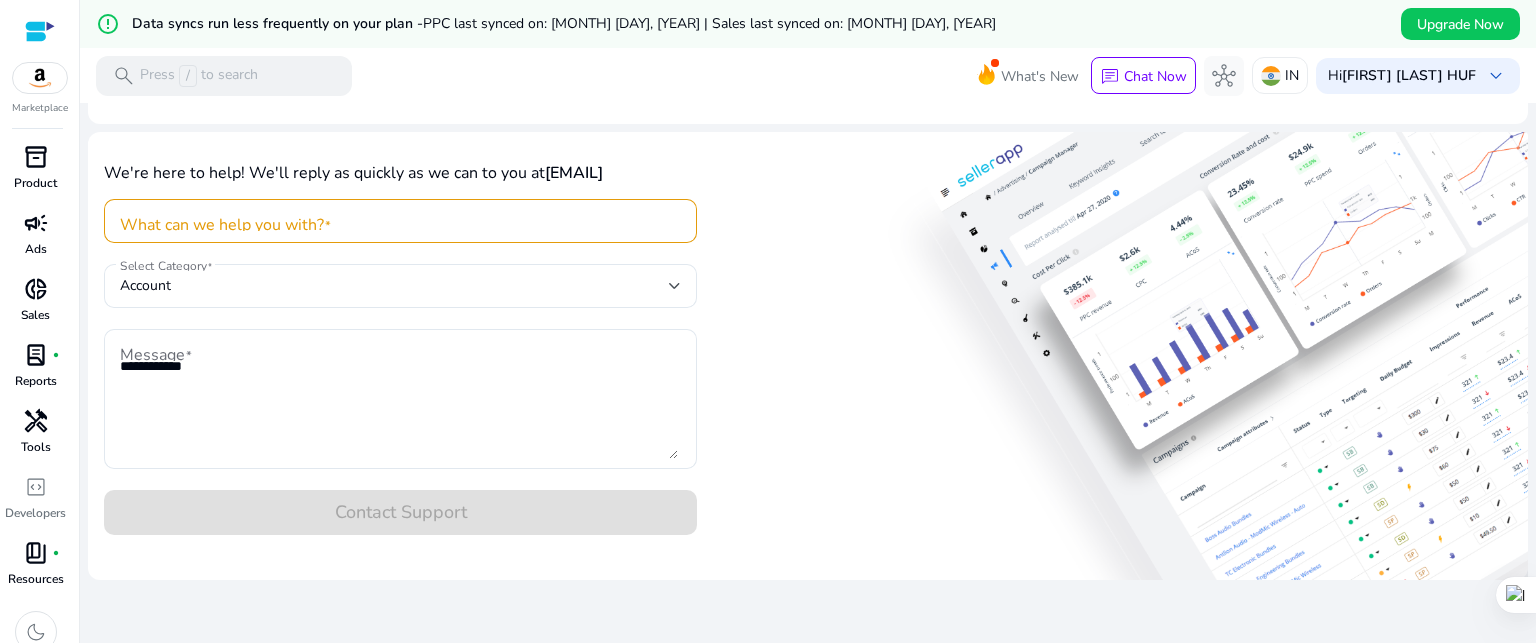 scroll, scrollTop: 0, scrollLeft: 0, axis: both 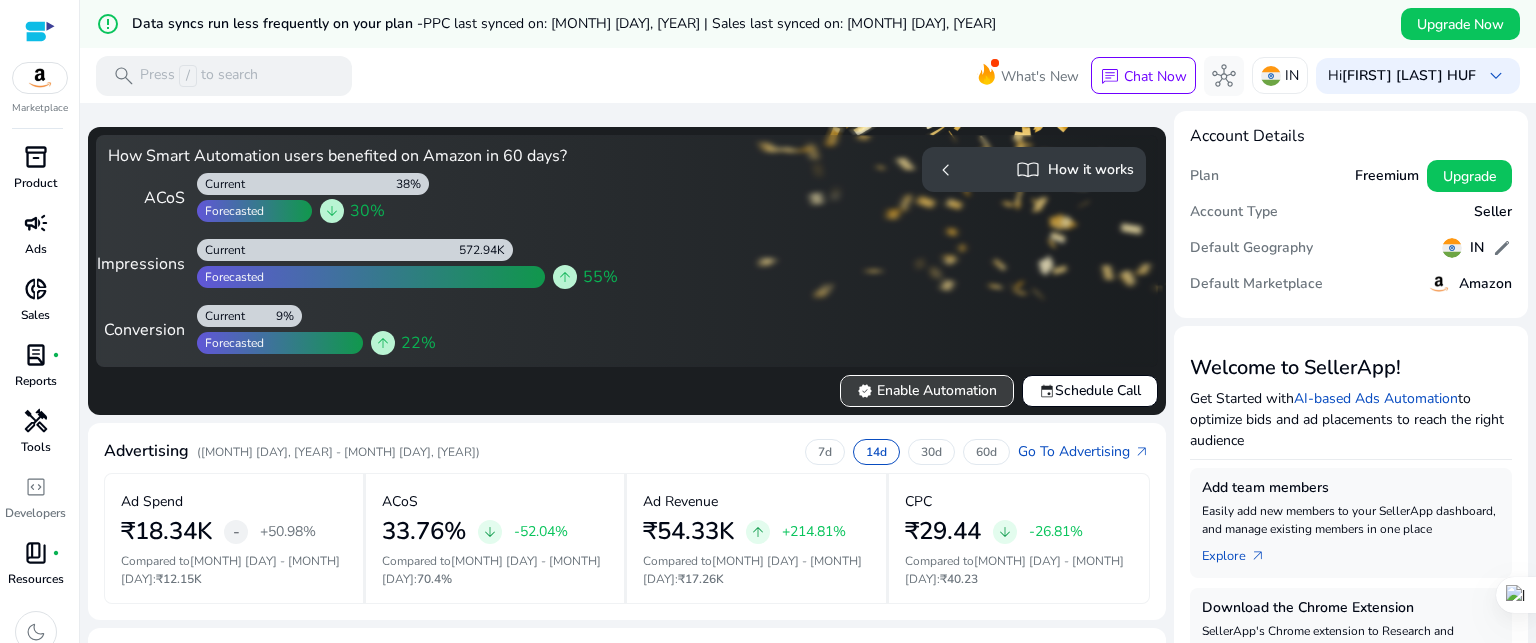 click on "verified   Enable Automation" 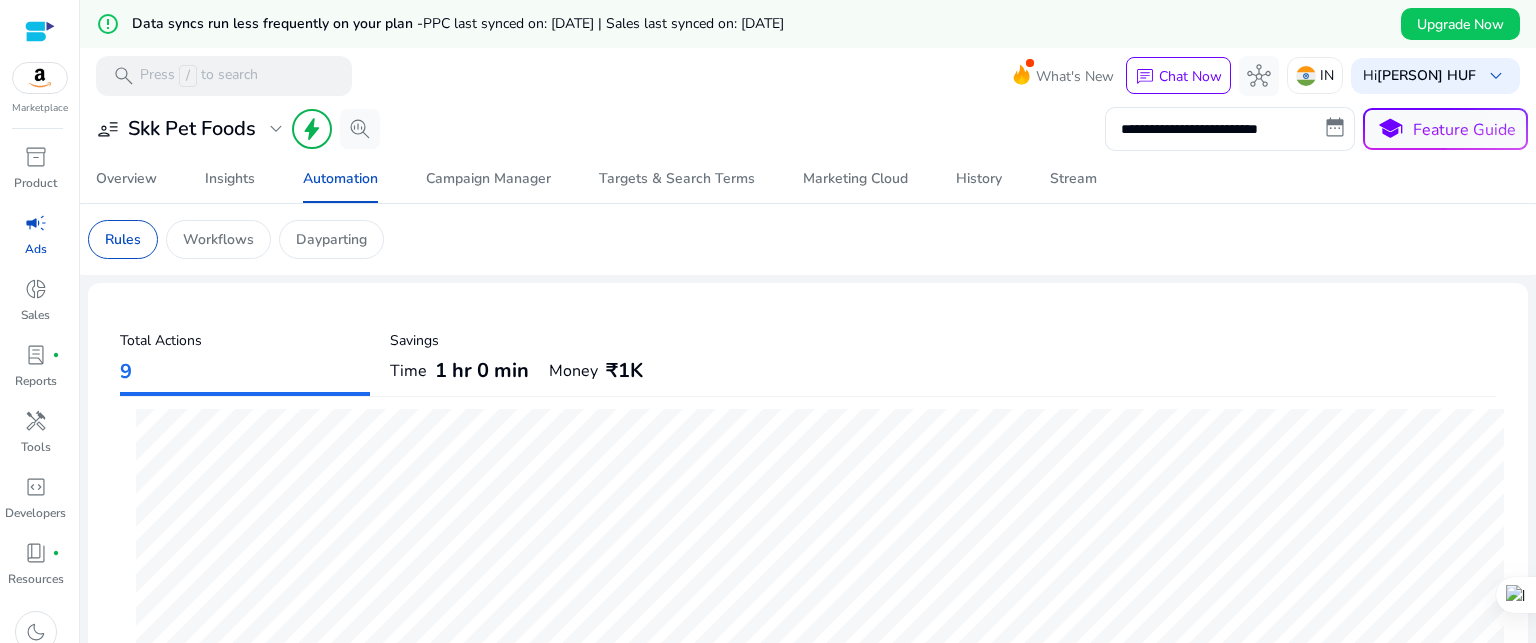 scroll, scrollTop: 0, scrollLeft: 0, axis: both 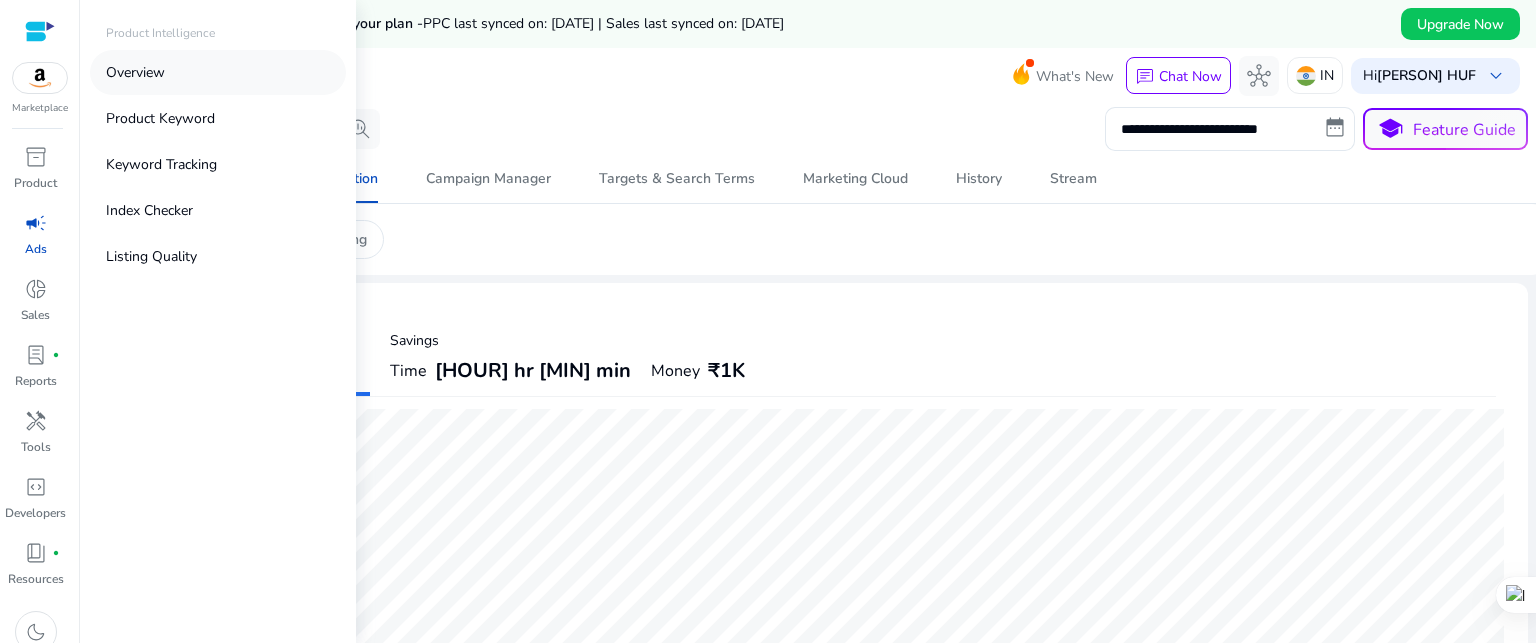 click on "Overview" at bounding box center [135, 72] 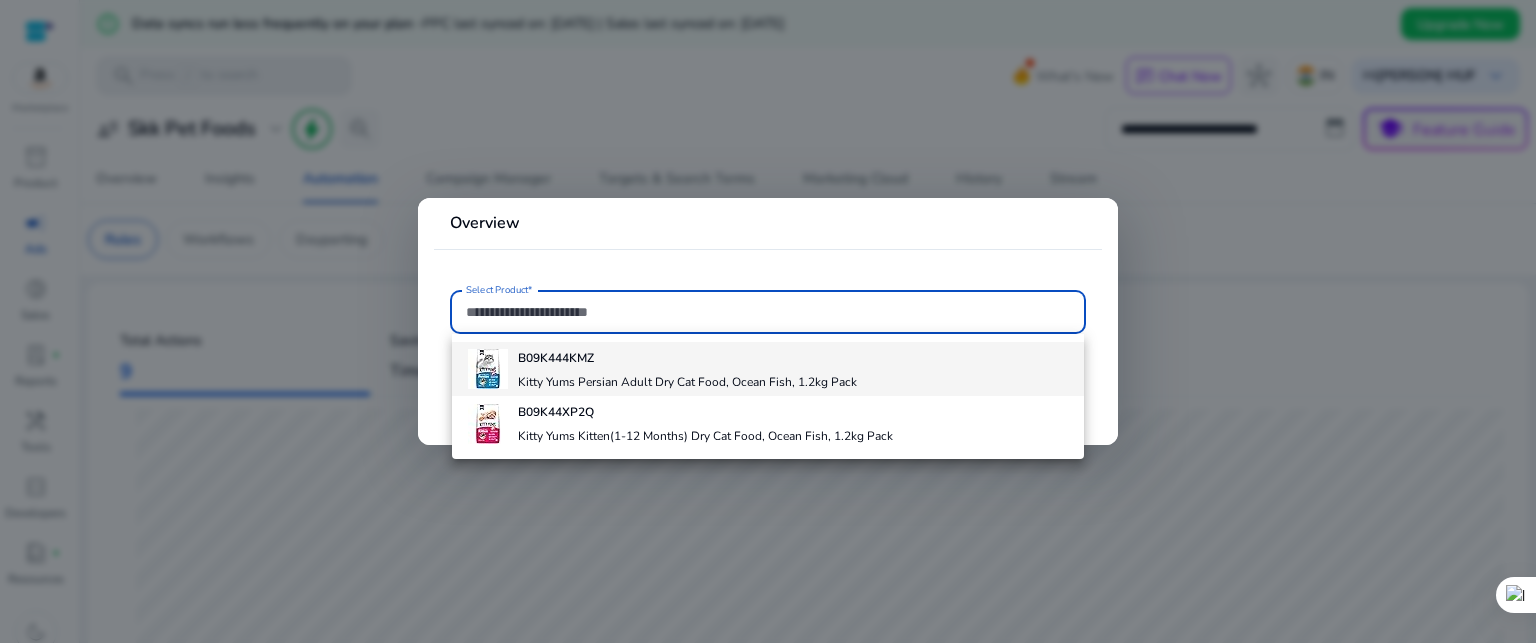 click on "B09K444KMZ  Kitty Yums Persian Adult Dry Cat Food, Ocean Fish, 1.2kg Pack" at bounding box center [687, 369] 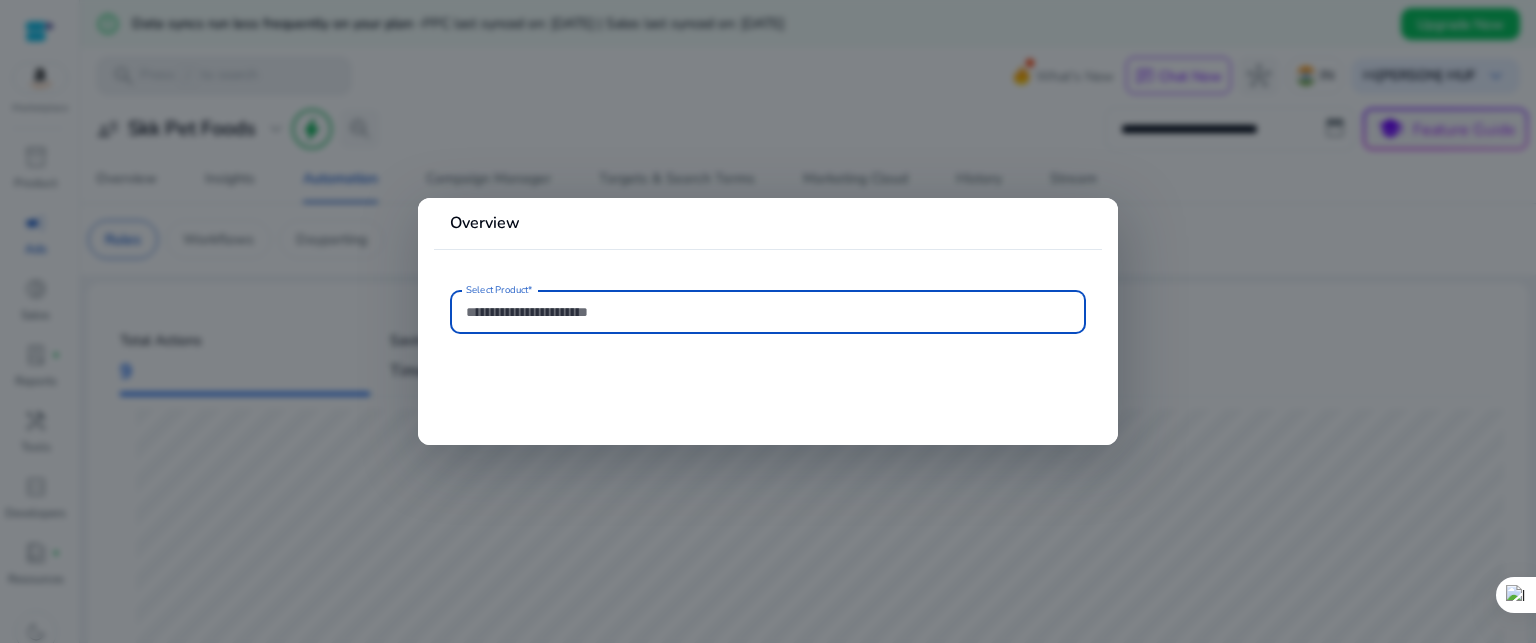 type on "**********" 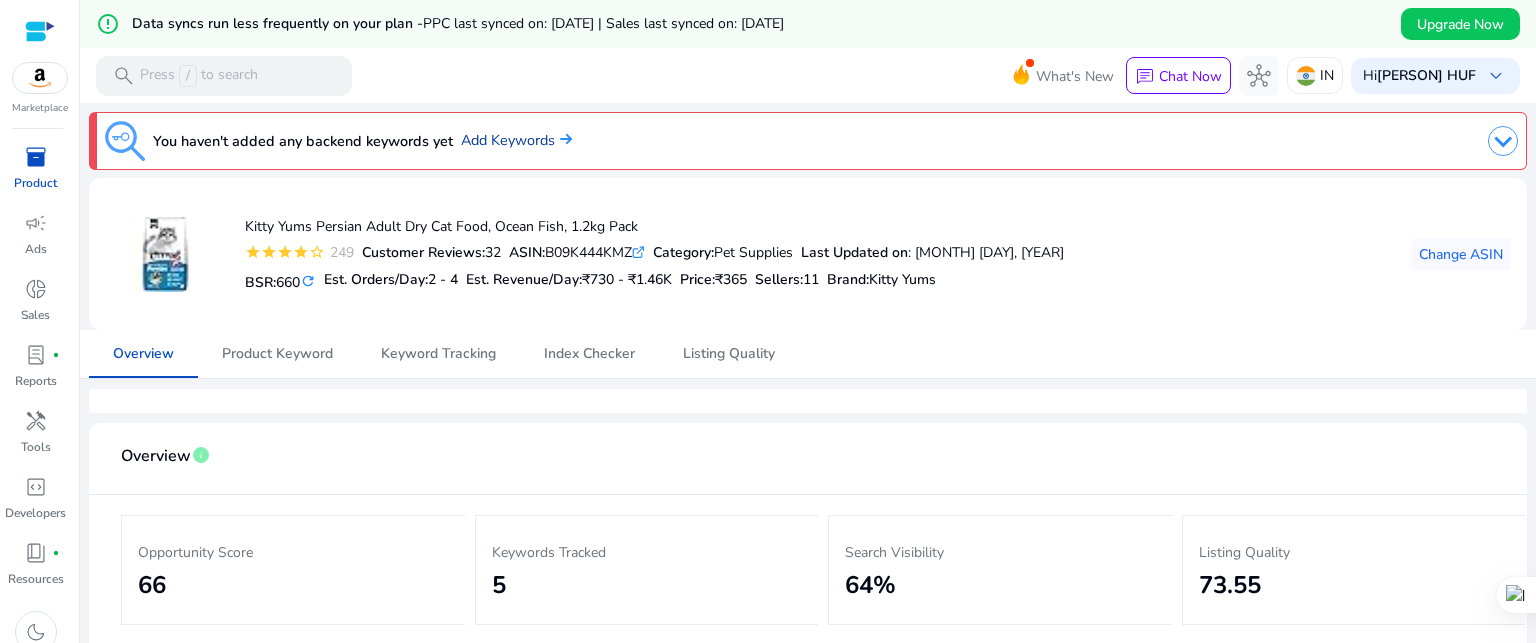 click on "Add Keywords" 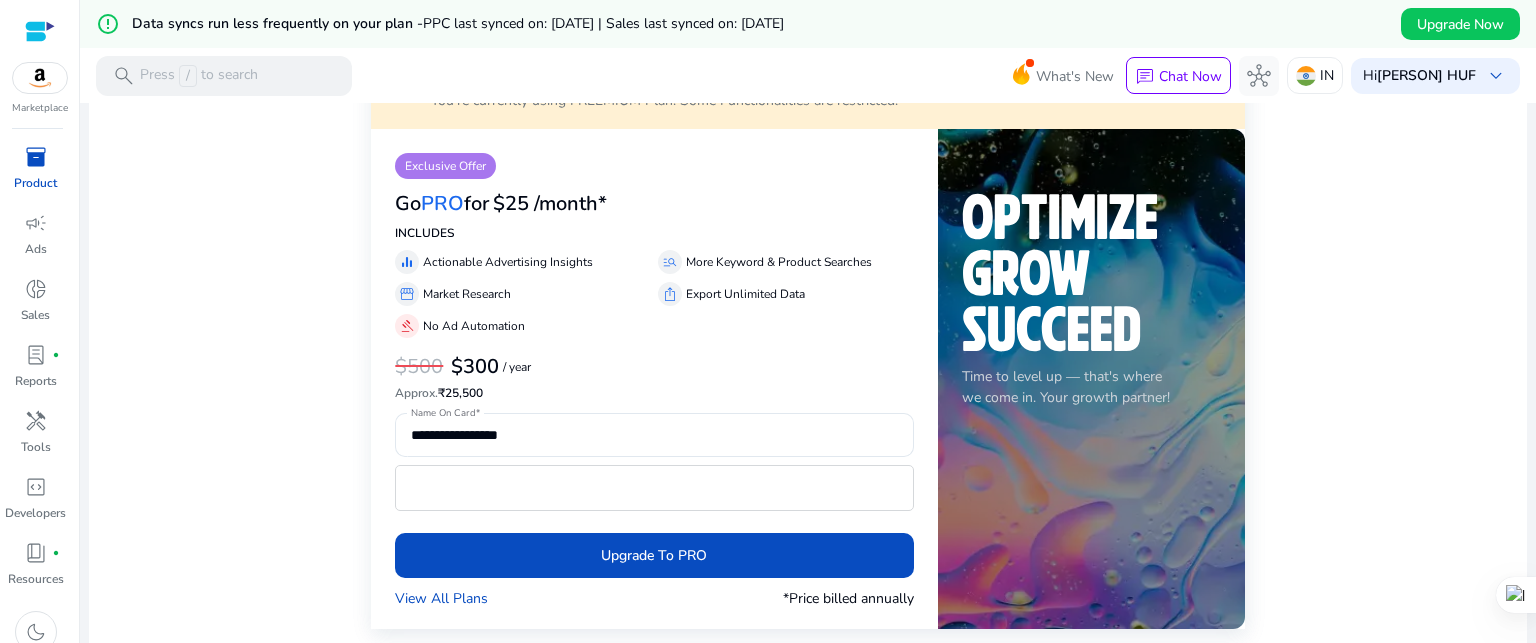 scroll, scrollTop: 0, scrollLeft: 0, axis: both 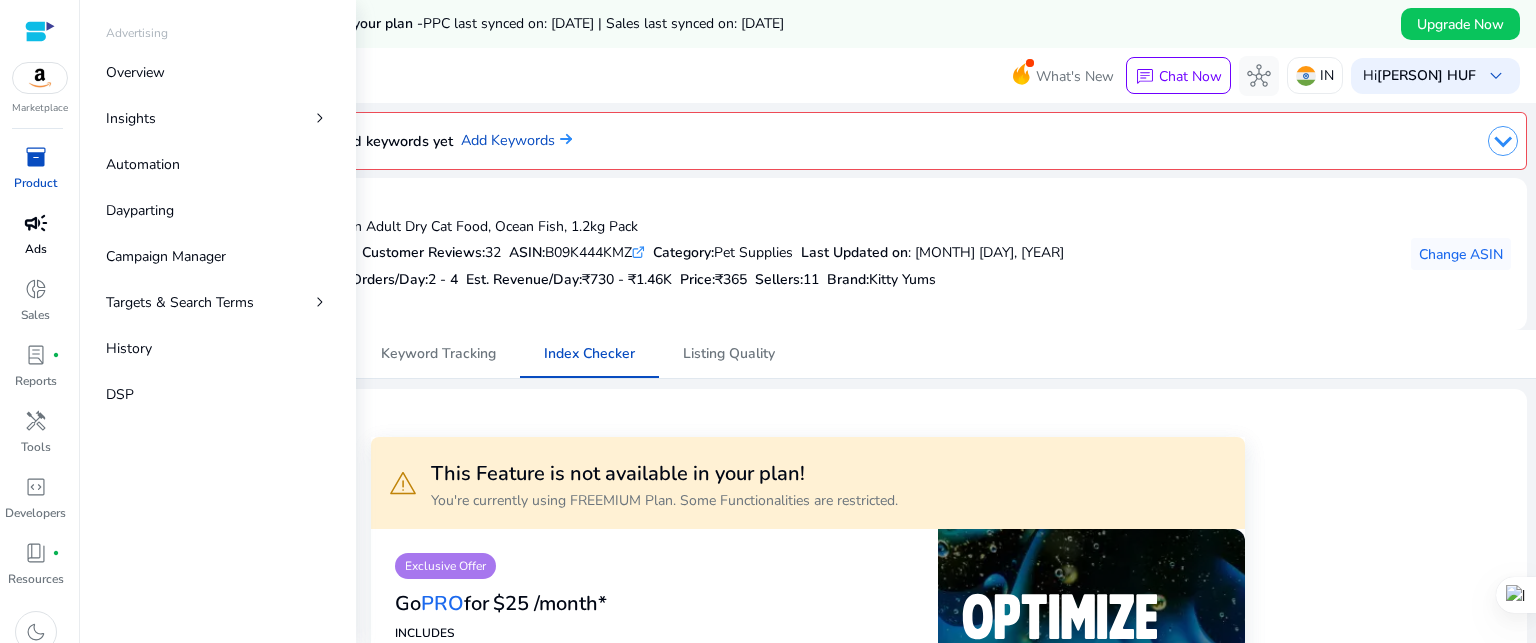 click on "campaign" at bounding box center [36, 223] 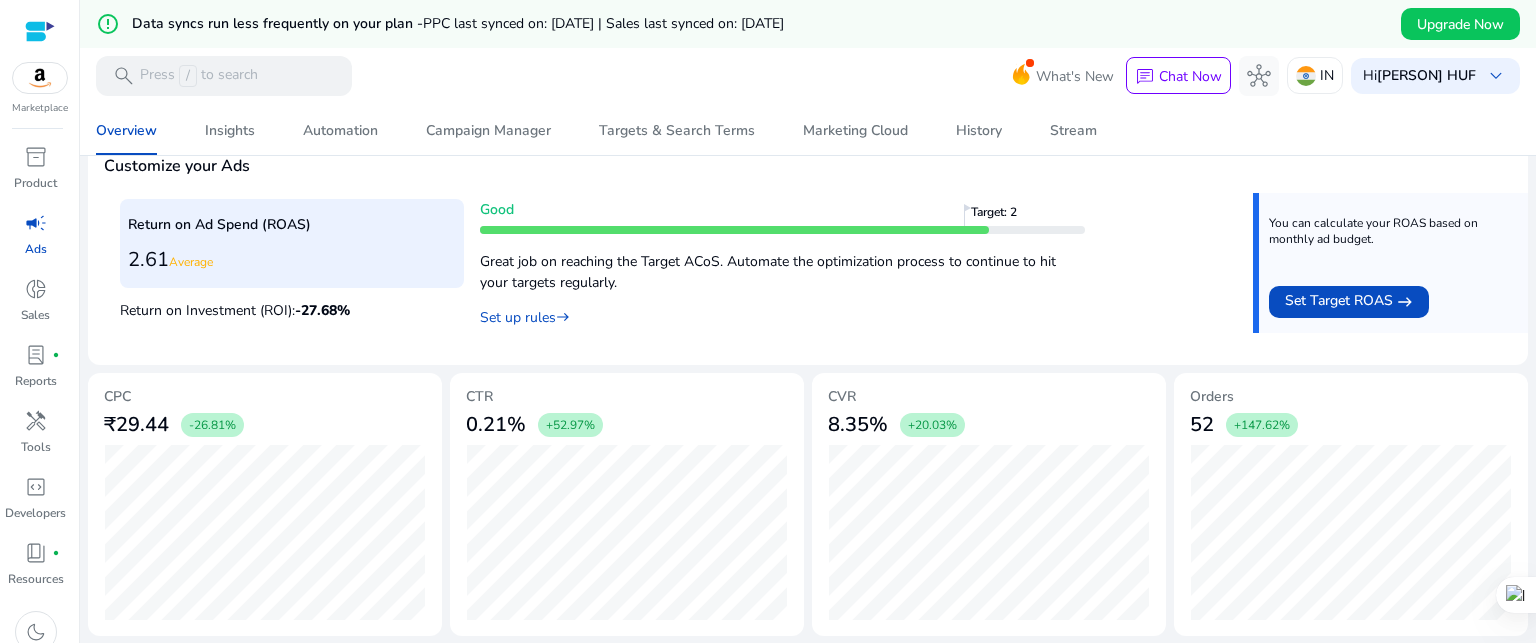scroll, scrollTop: 804, scrollLeft: 0, axis: vertical 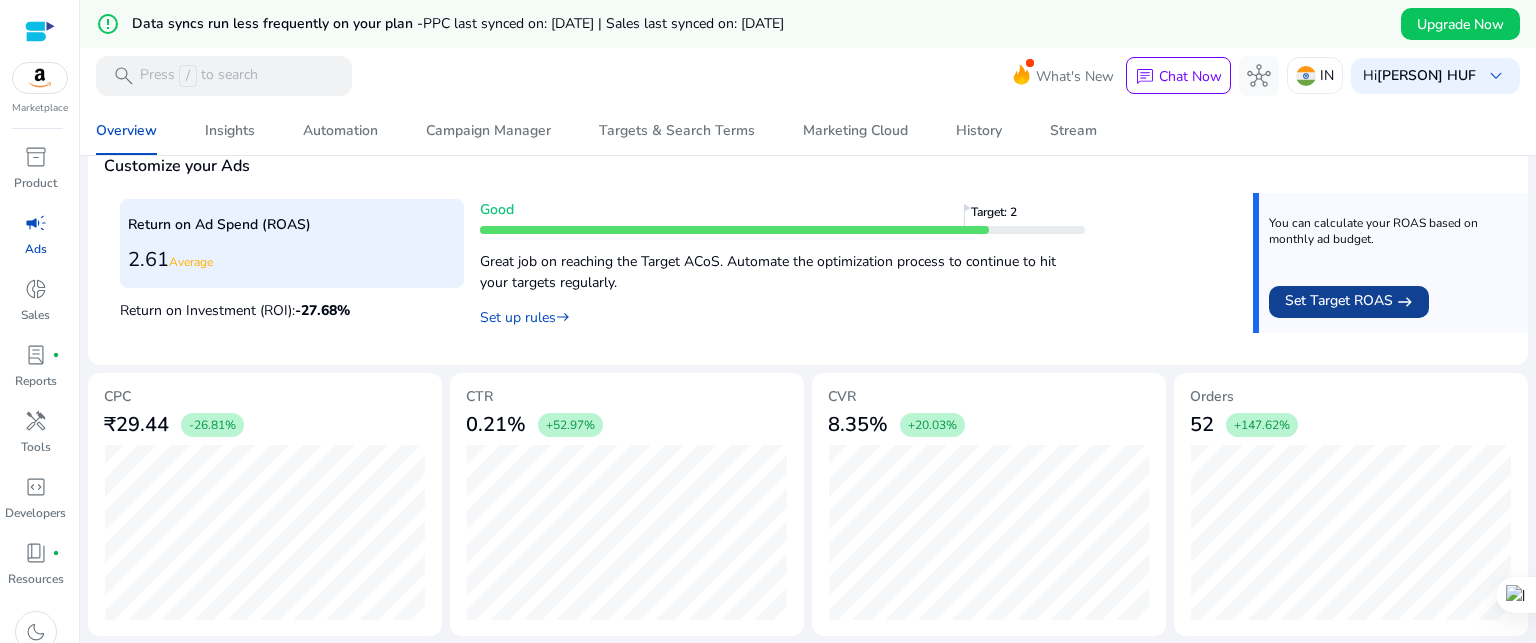 click on "Set Target ROAS" at bounding box center [1339, 302] 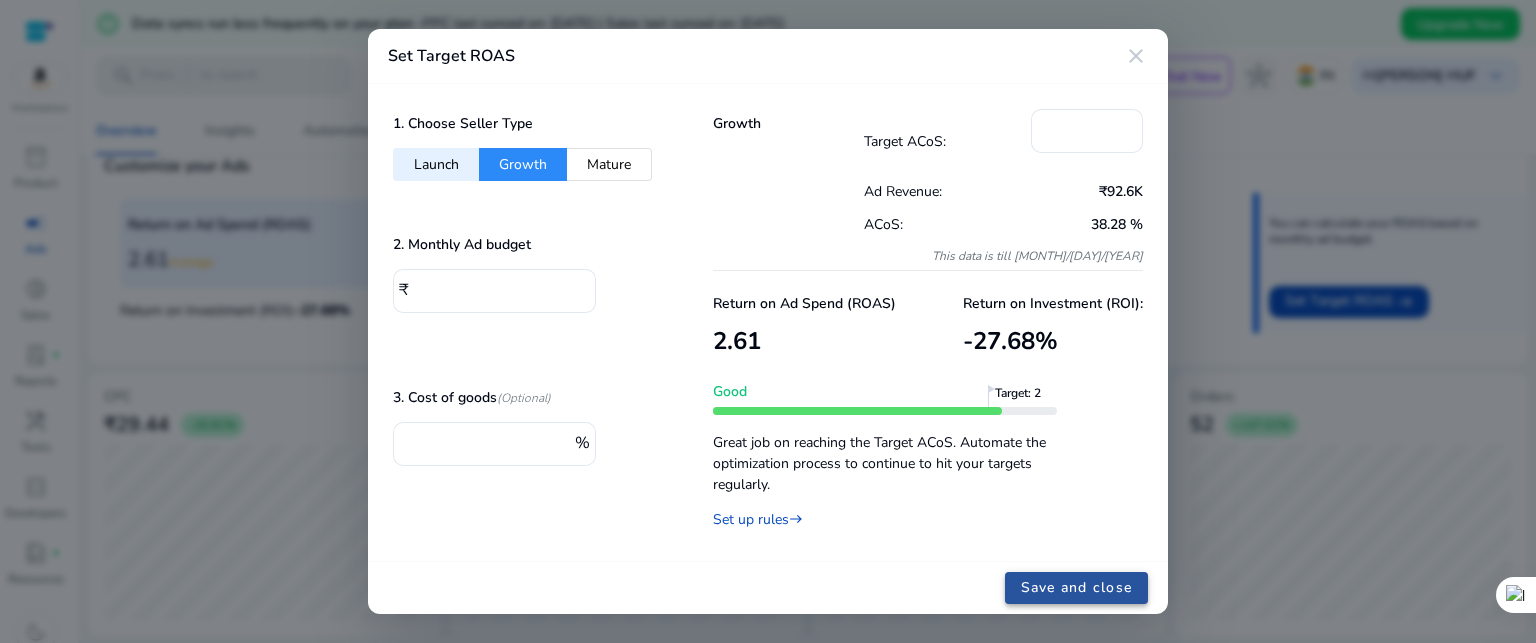 click on "Save and close" at bounding box center [1077, 587] 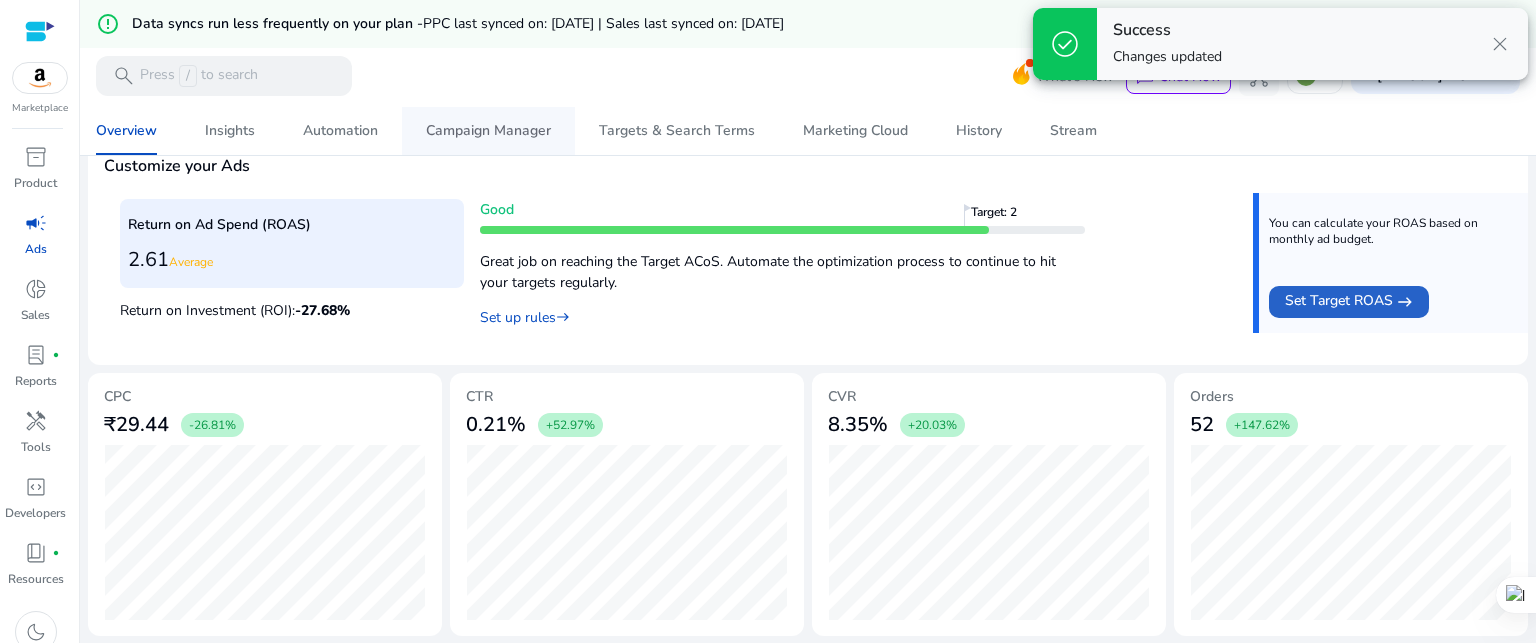 click on "Campaign Manager" at bounding box center [488, 131] 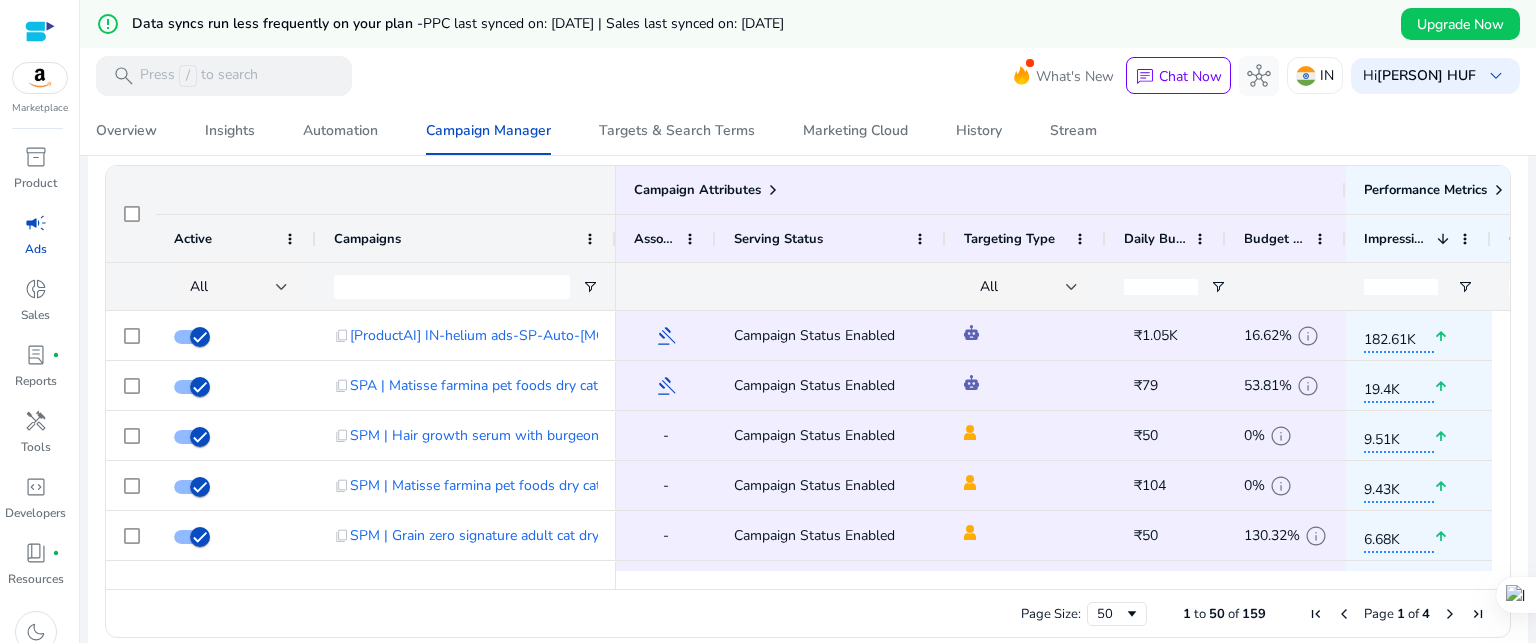 scroll, scrollTop: 1400, scrollLeft: 0, axis: vertical 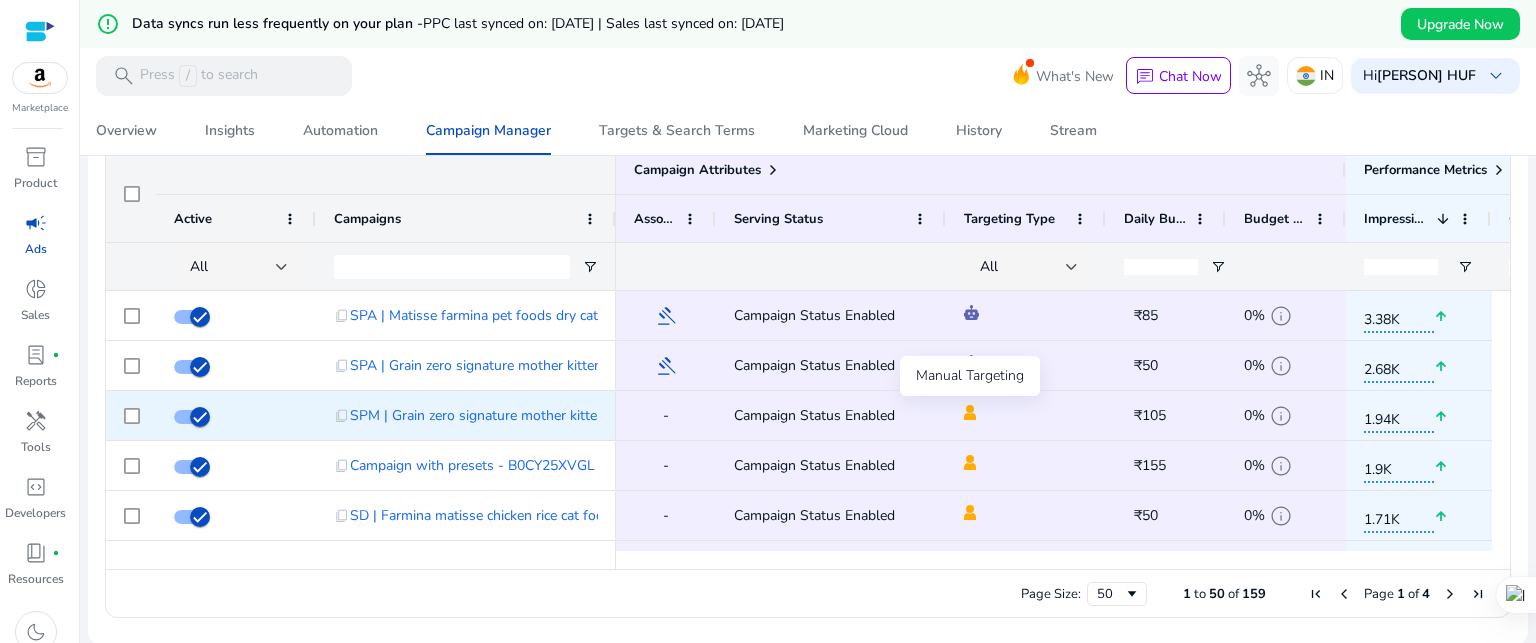click 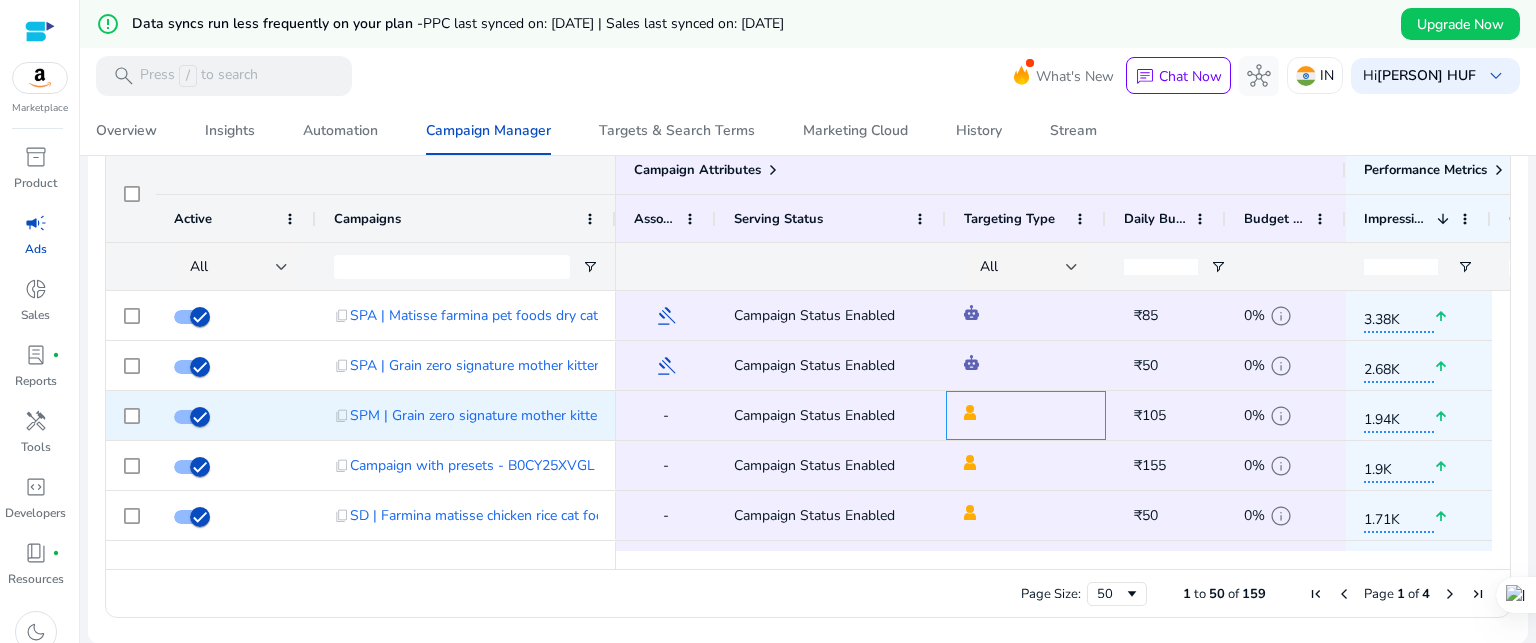 click 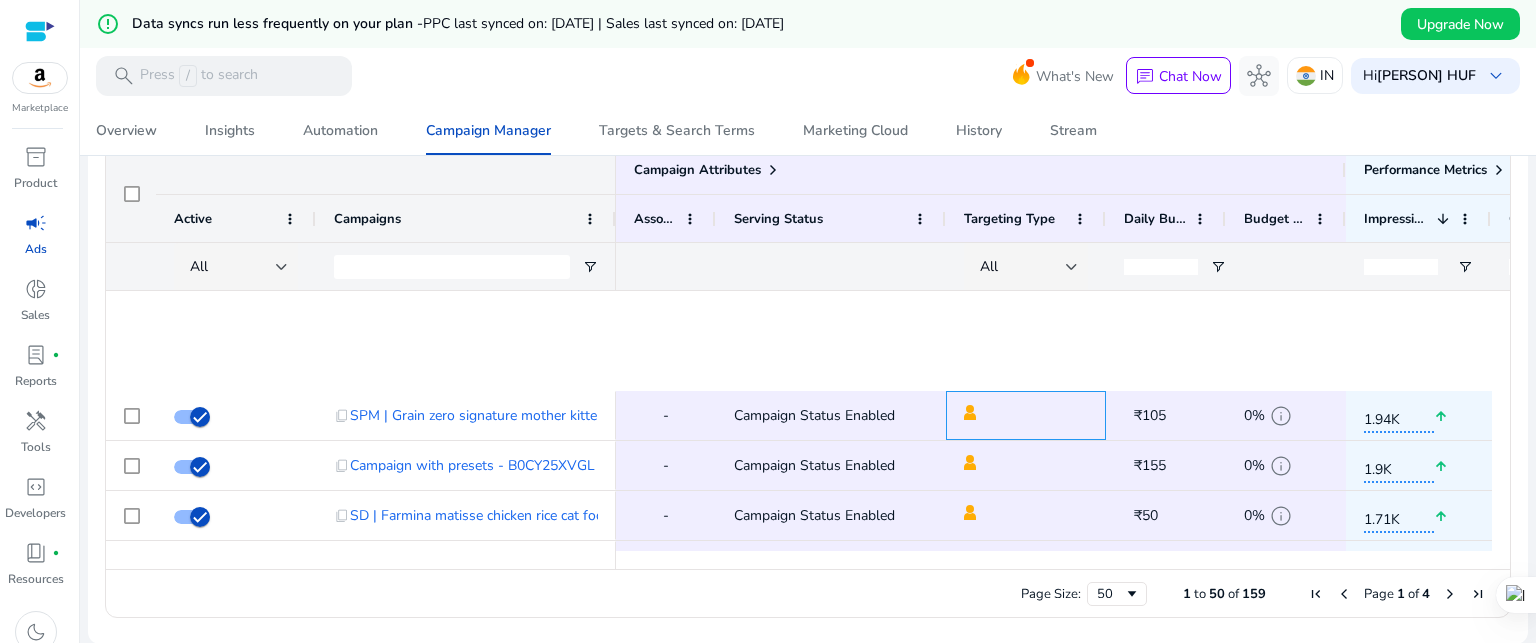 scroll, scrollTop: 1200, scrollLeft: 0, axis: vertical 